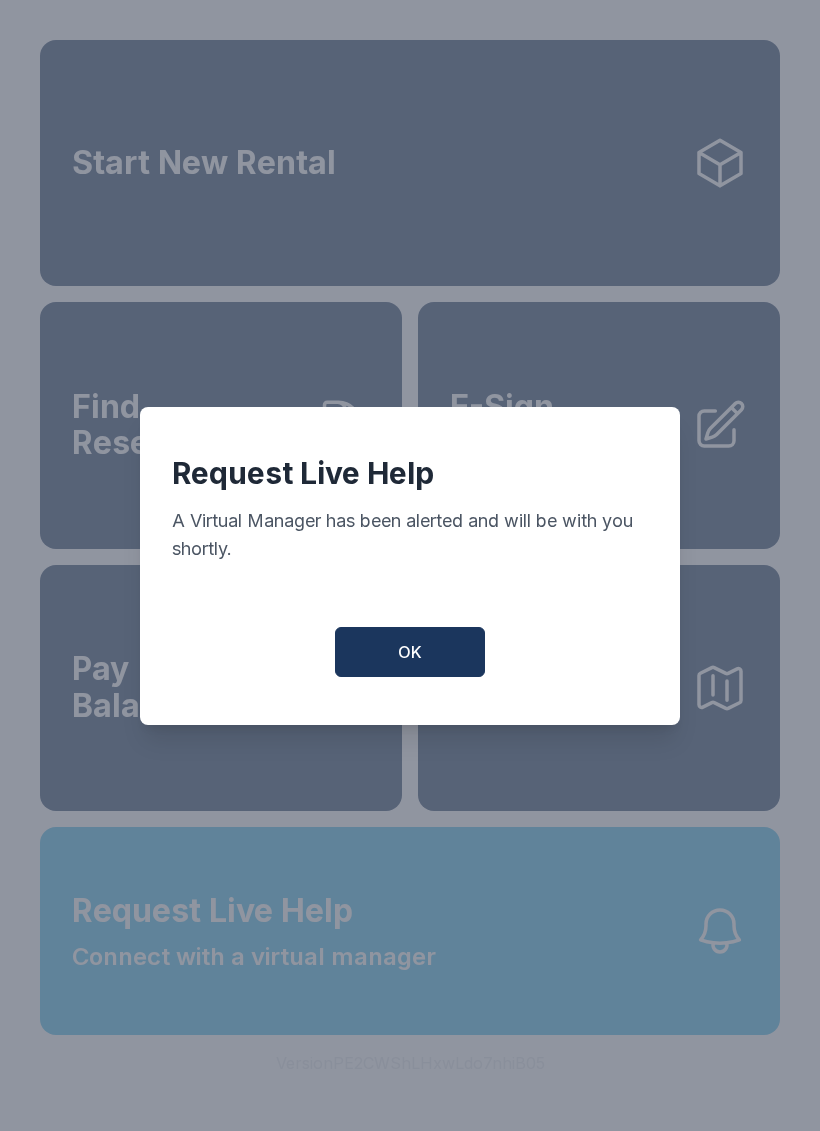 scroll, scrollTop: 24, scrollLeft: 0, axis: vertical 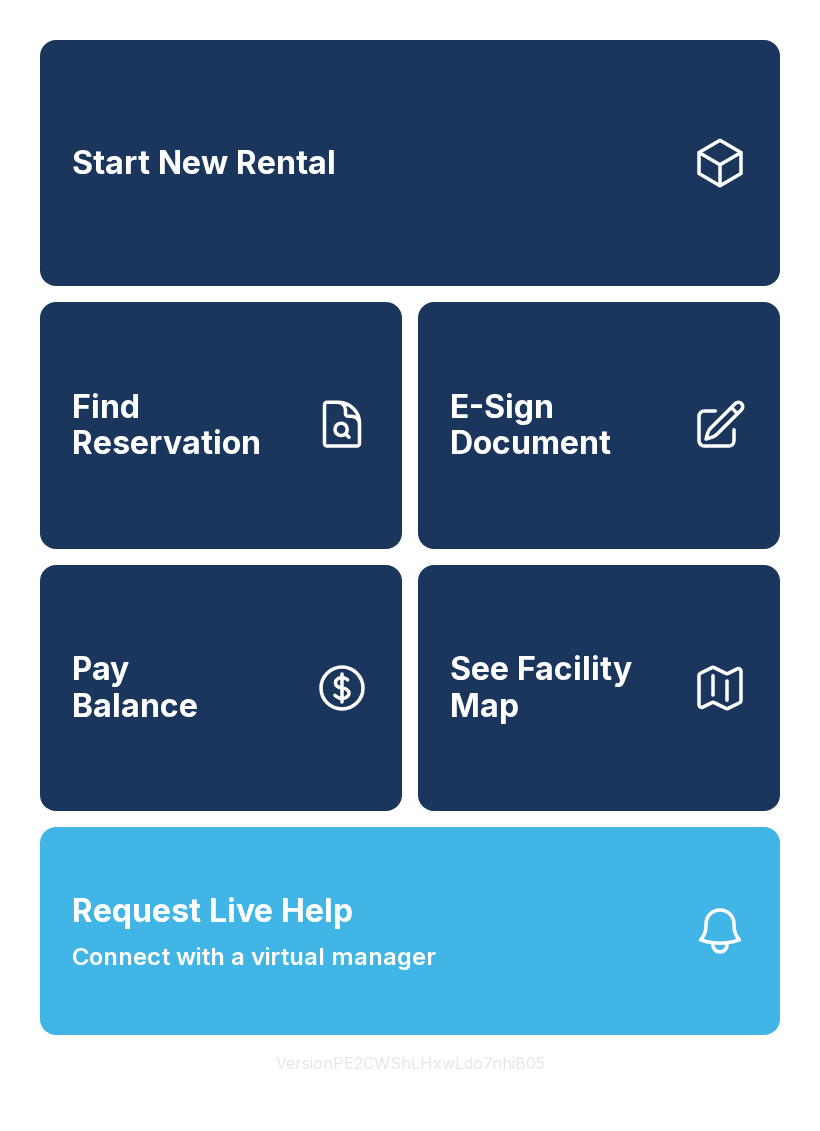 click on "Request Live Help Connect with a virtual manager" at bounding box center [410, 931] 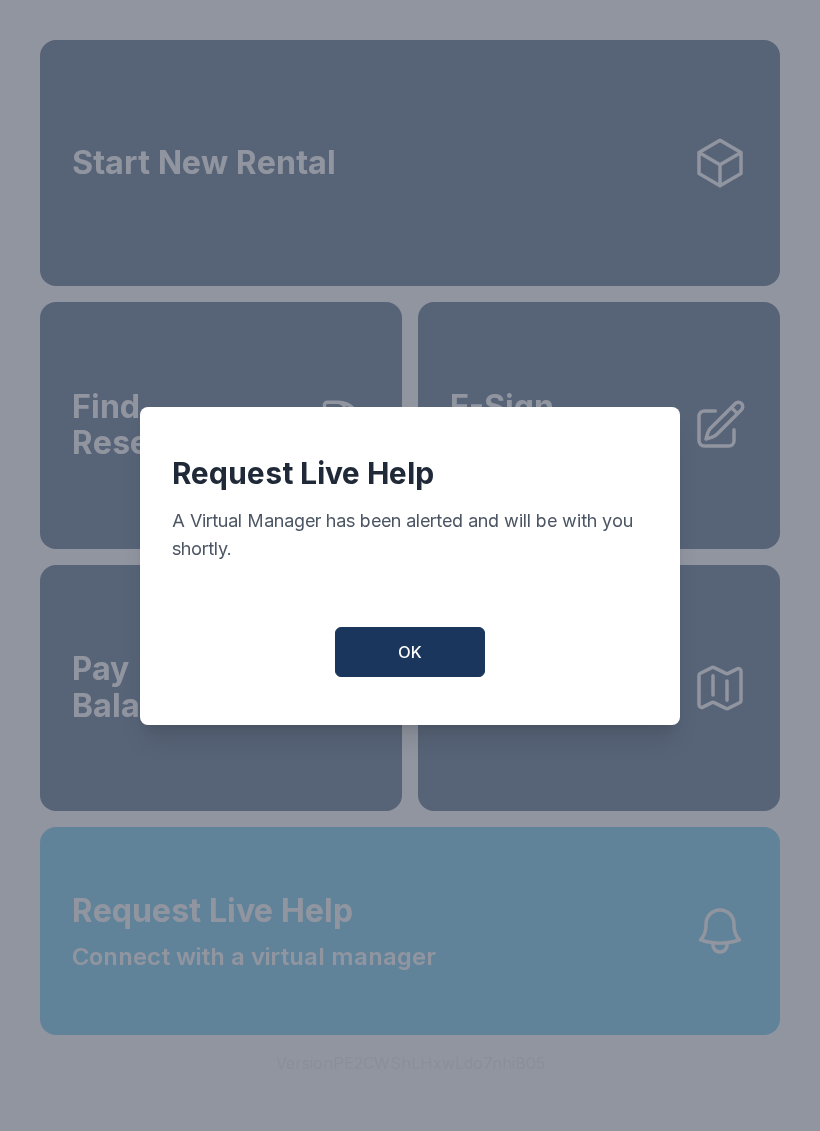 click on "OK" at bounding box center [410, 652] 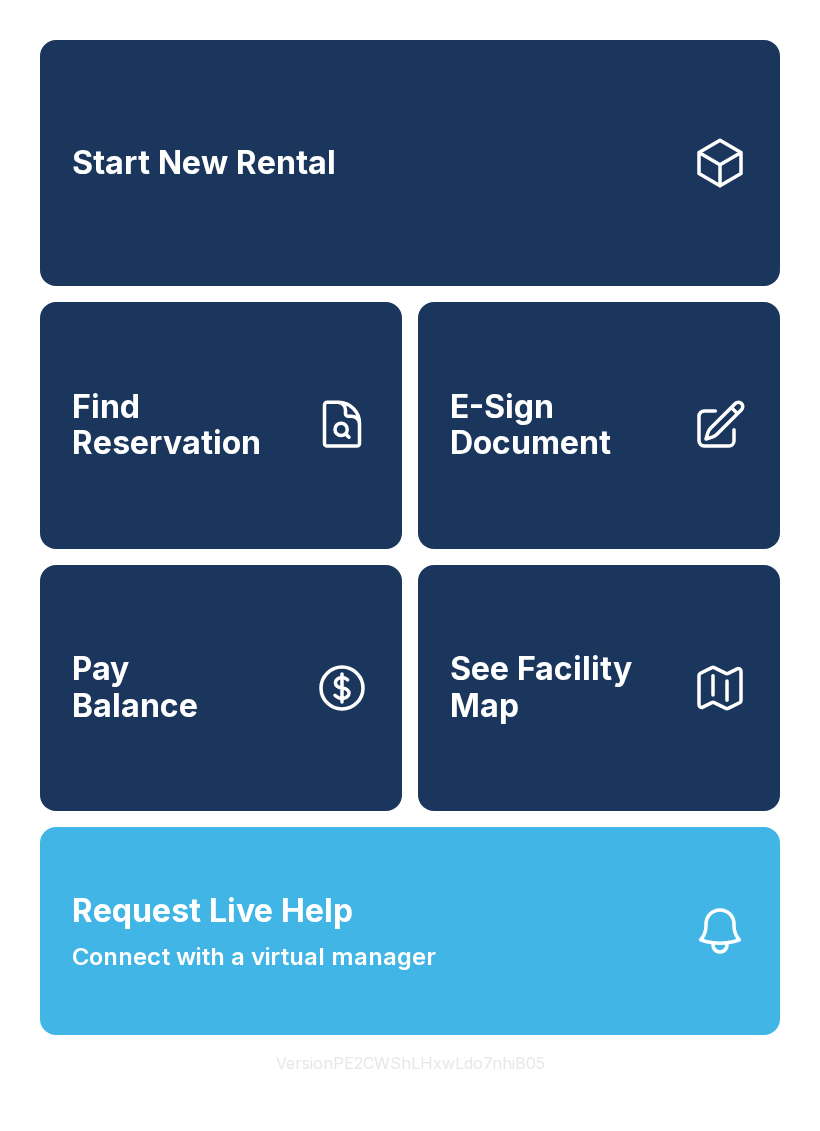 click on "Start New Rental" at bounding box center (410, 163) 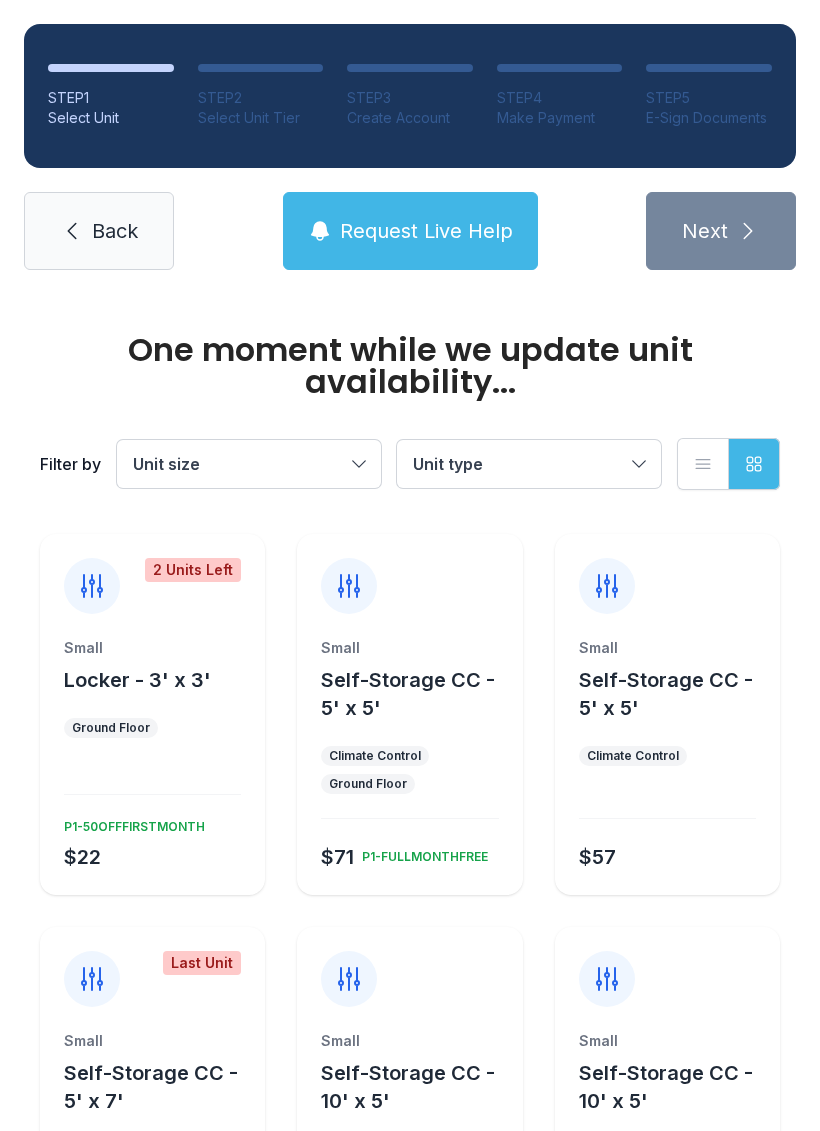 scroll, scrollTop: 0, scrollLeft: 0, axis: both 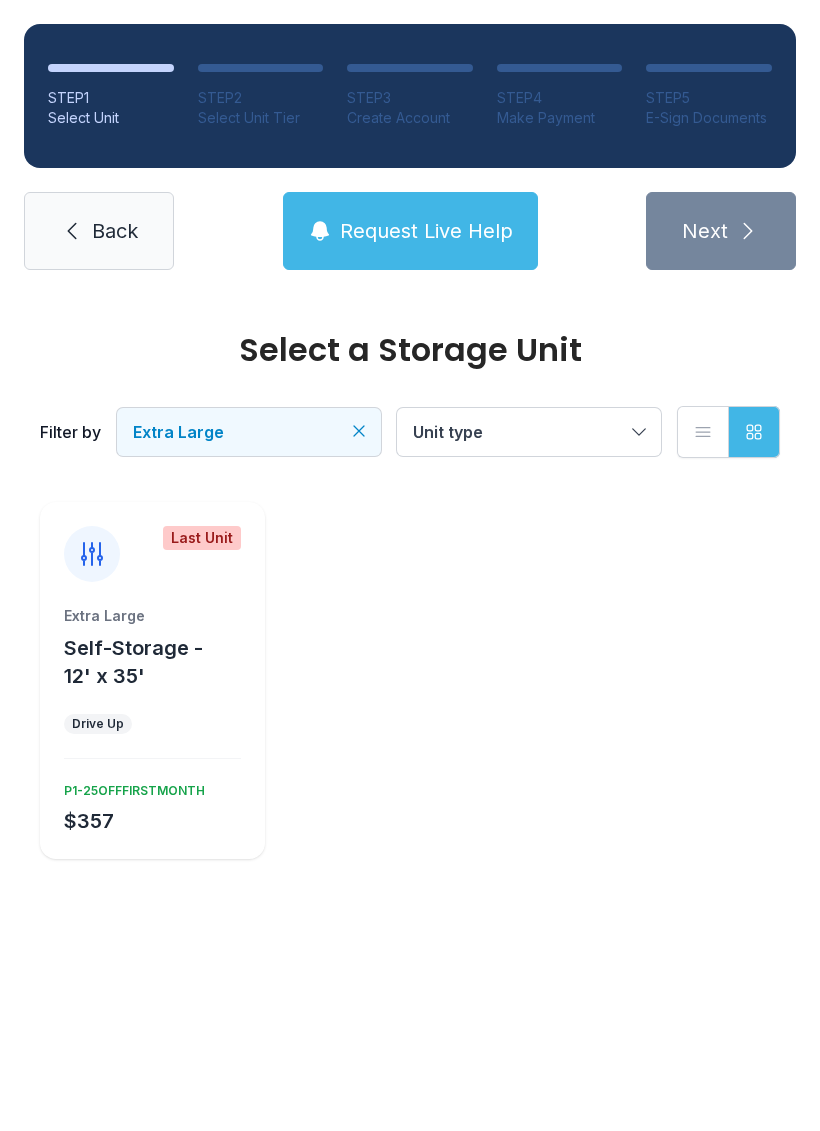 click on "Drive Up" at bounding box center (152, 724) 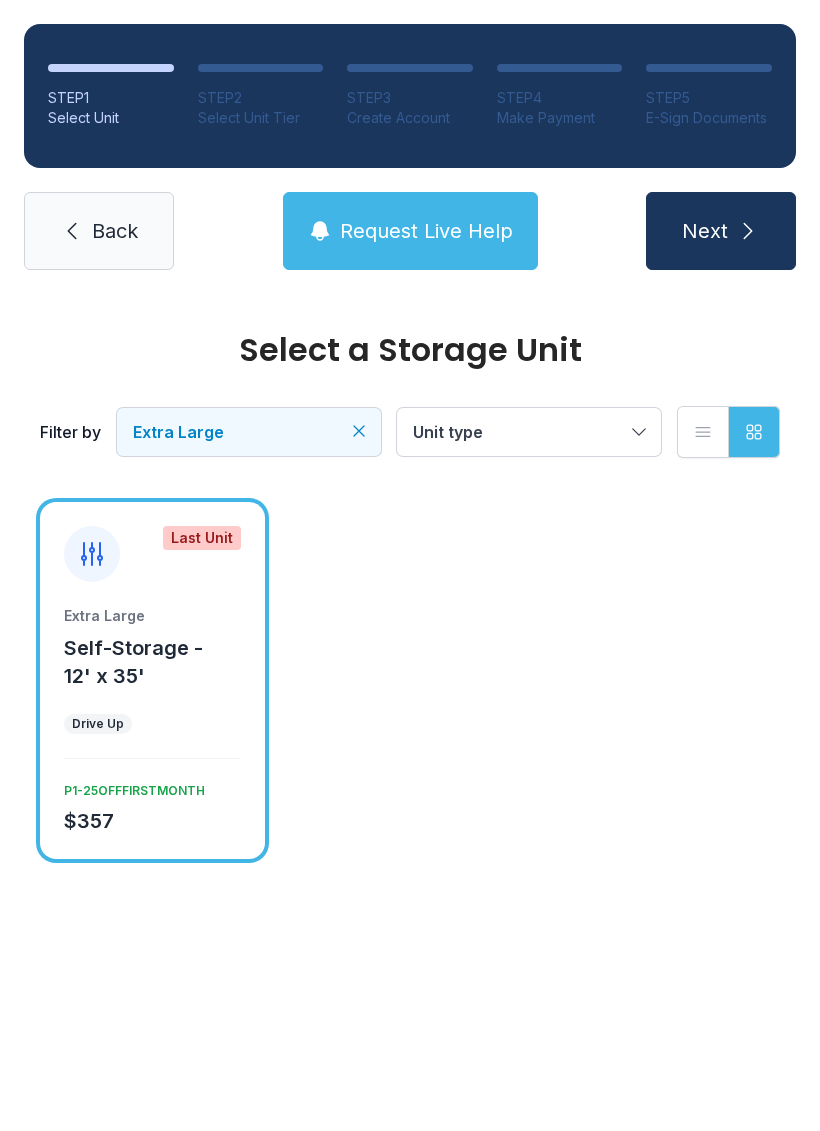 click on "Next" at bounding box center [721, 231] 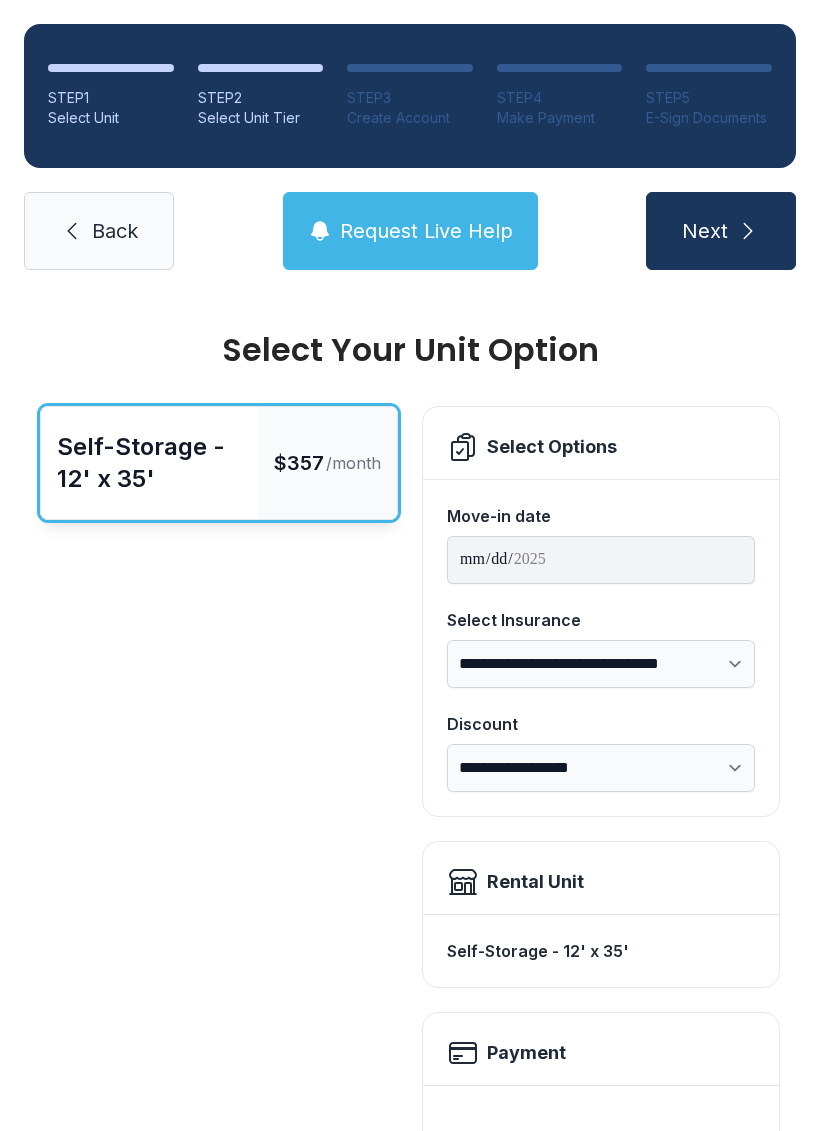 scroll, scrollTop: 0, scrollLeft: 0, axis: both 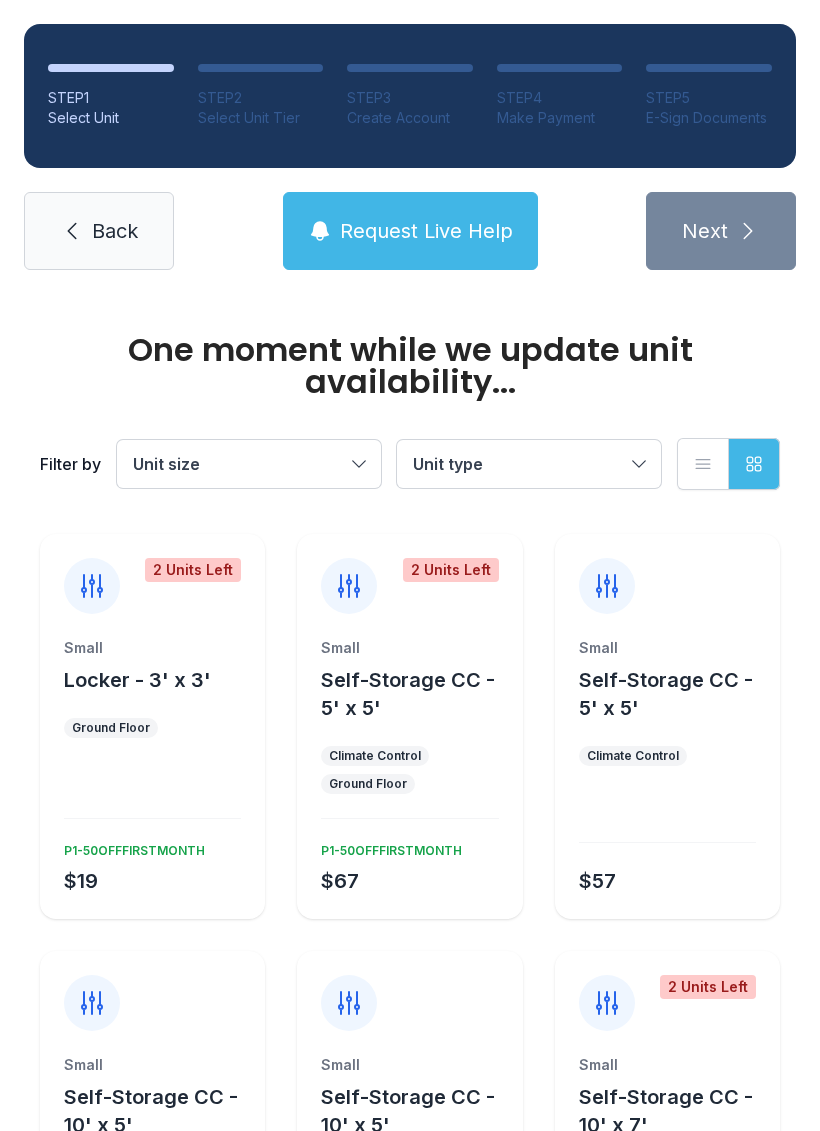click on "Unit size" at bounding box center [249, 464] 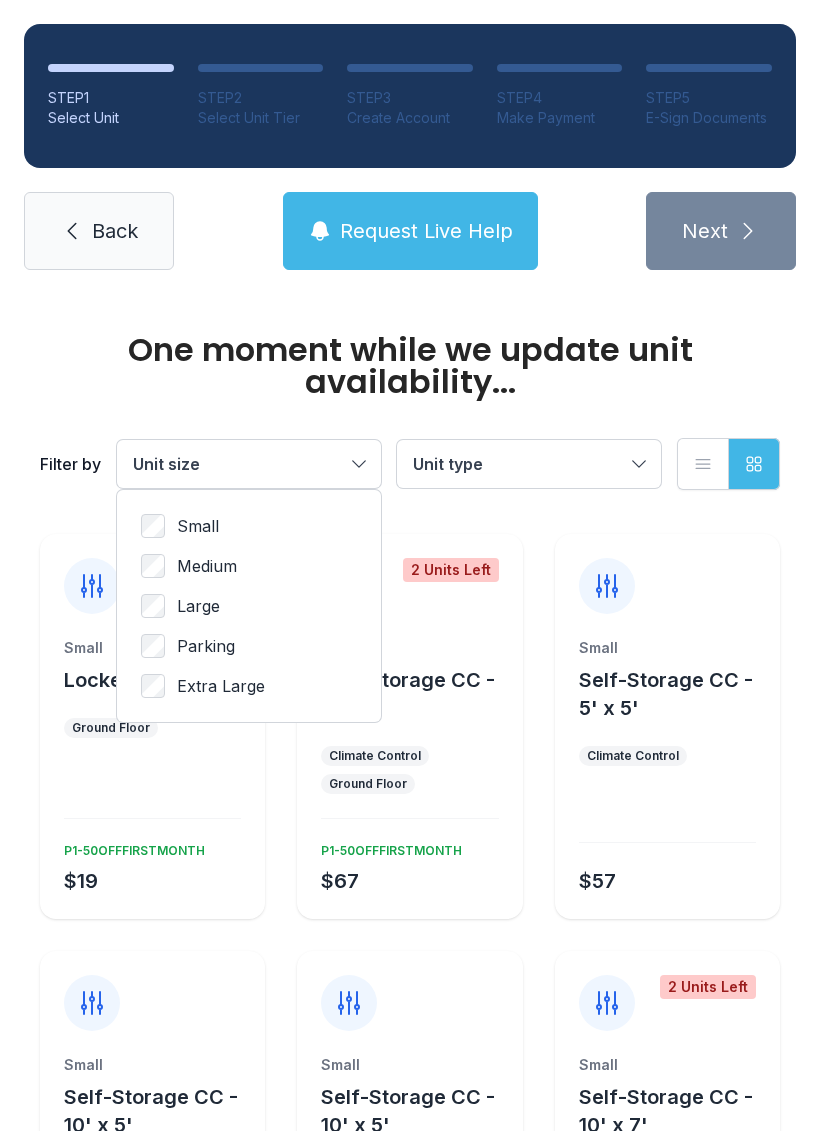 click on "Large" at bounding box center (198, 606) 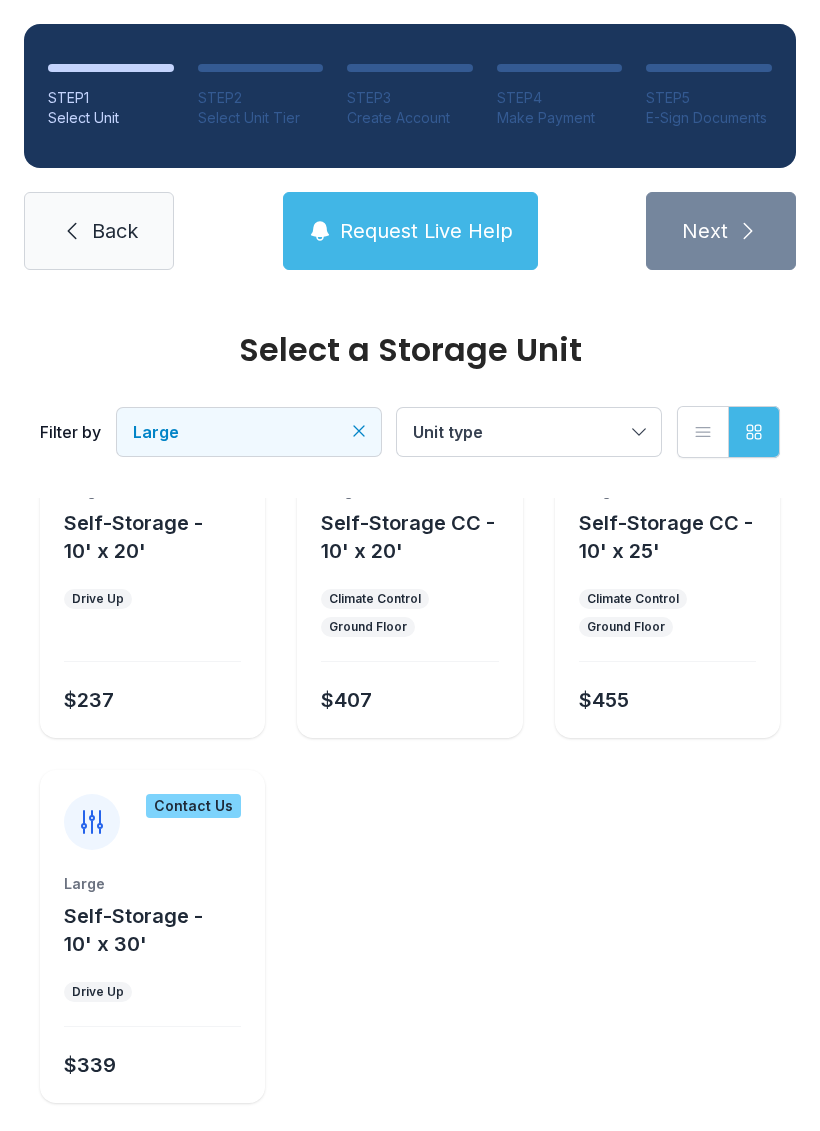 scroll, scrollTop: 126, scrollLeft: 0, axis: vertical 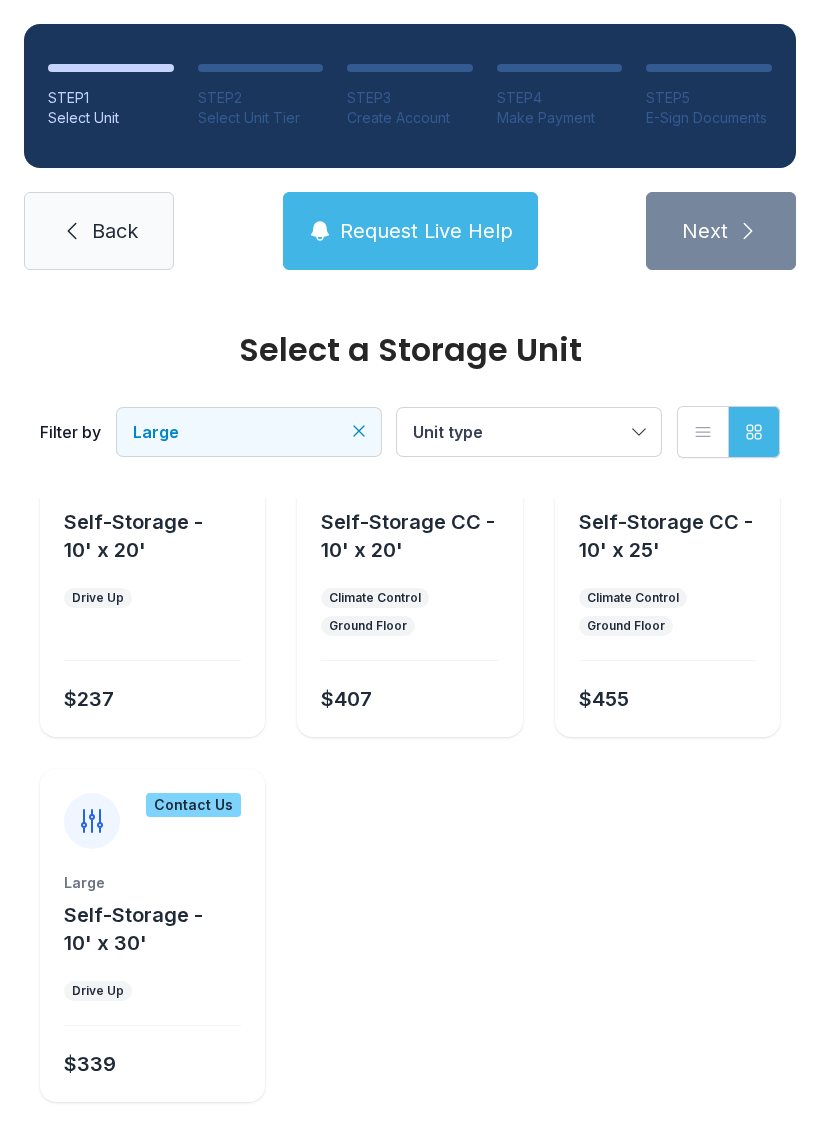 click on "Large Self-Storage - 10' x 30' Drive Up $339" at bounding box center (152, 987) 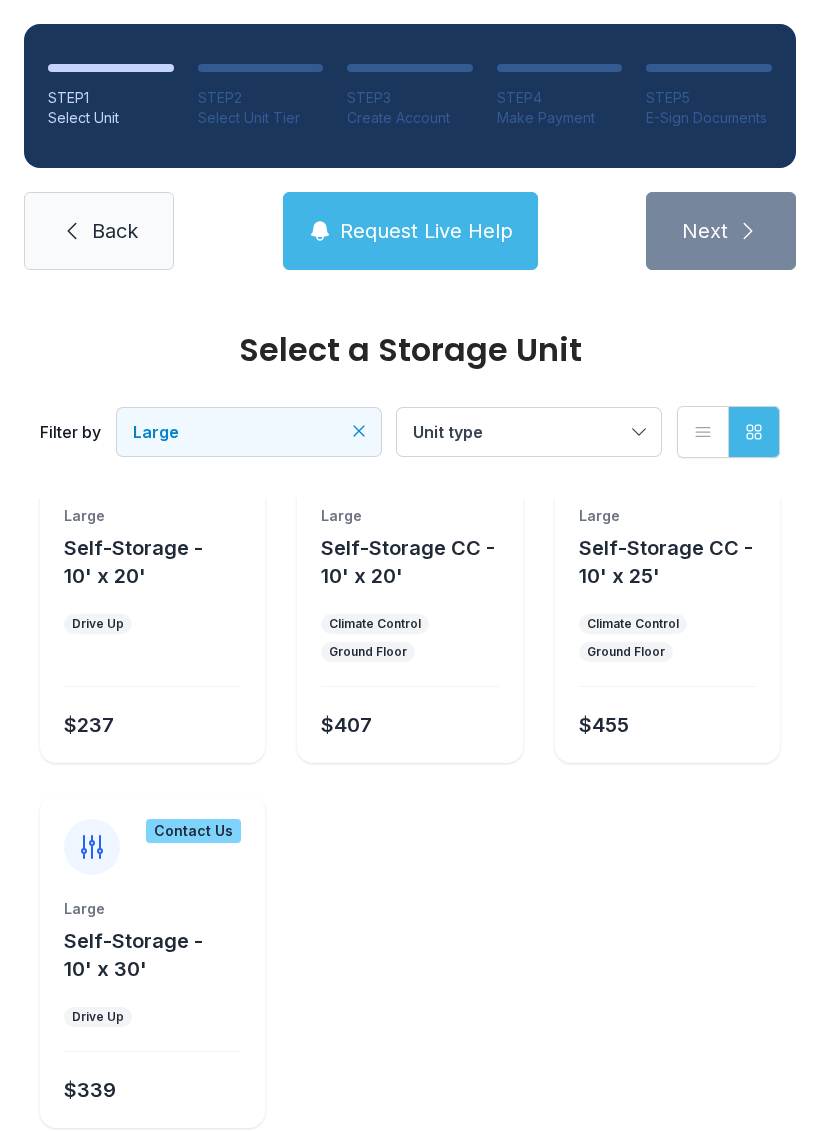 scroll, scrollTop: 46, scrollLeft: 0, axis: vertical 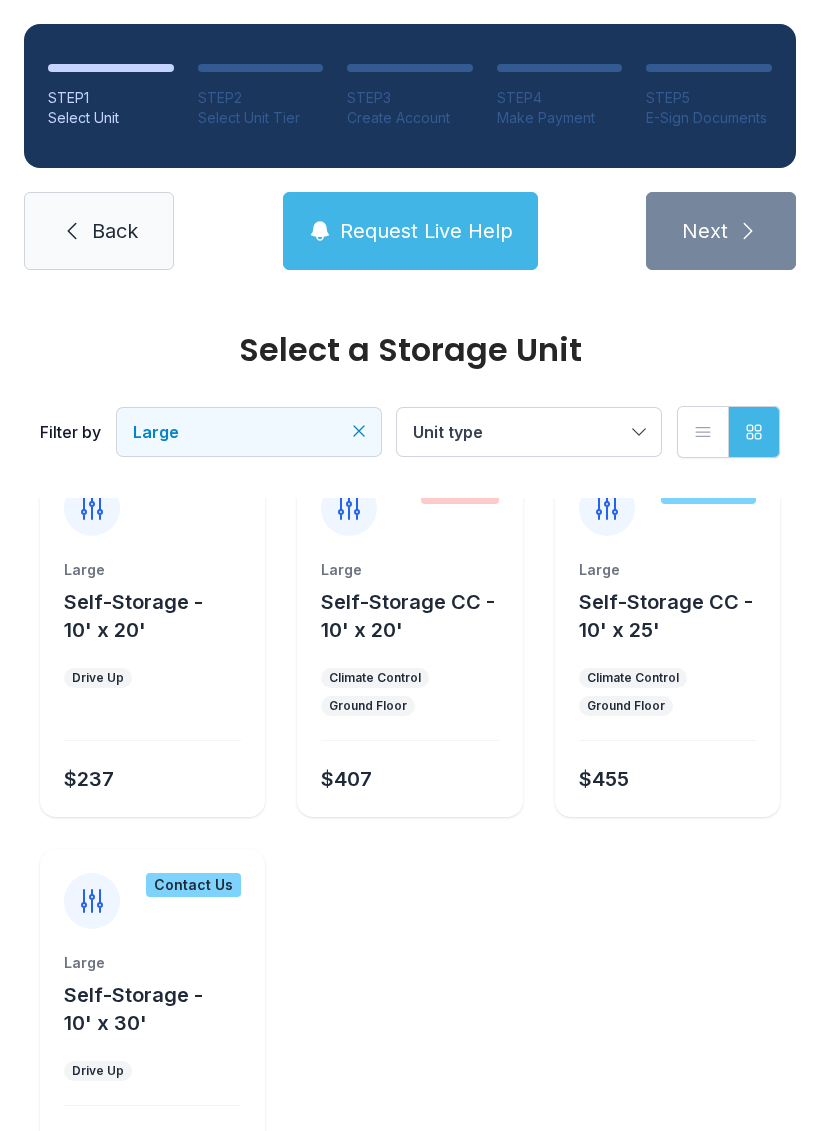 click at bounding box center (92, 901) 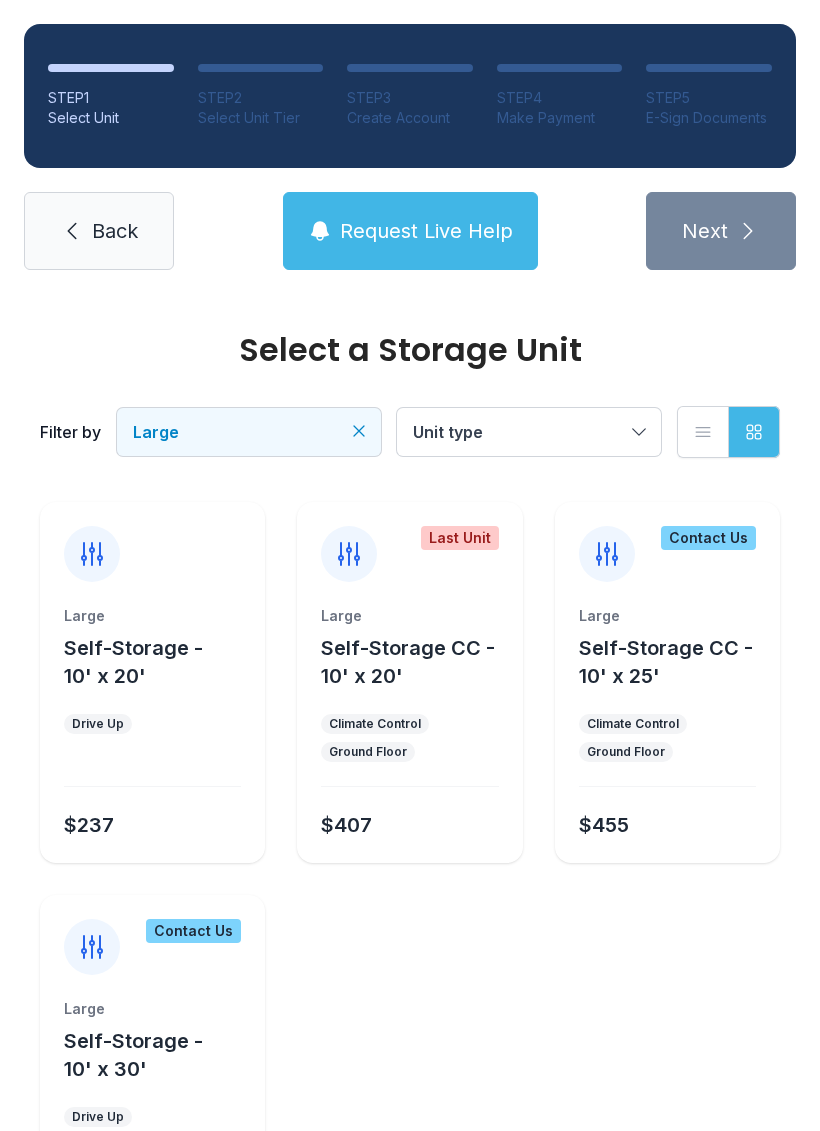 scroll, scrollTop: 0, scrollLeft: 0, axis: both 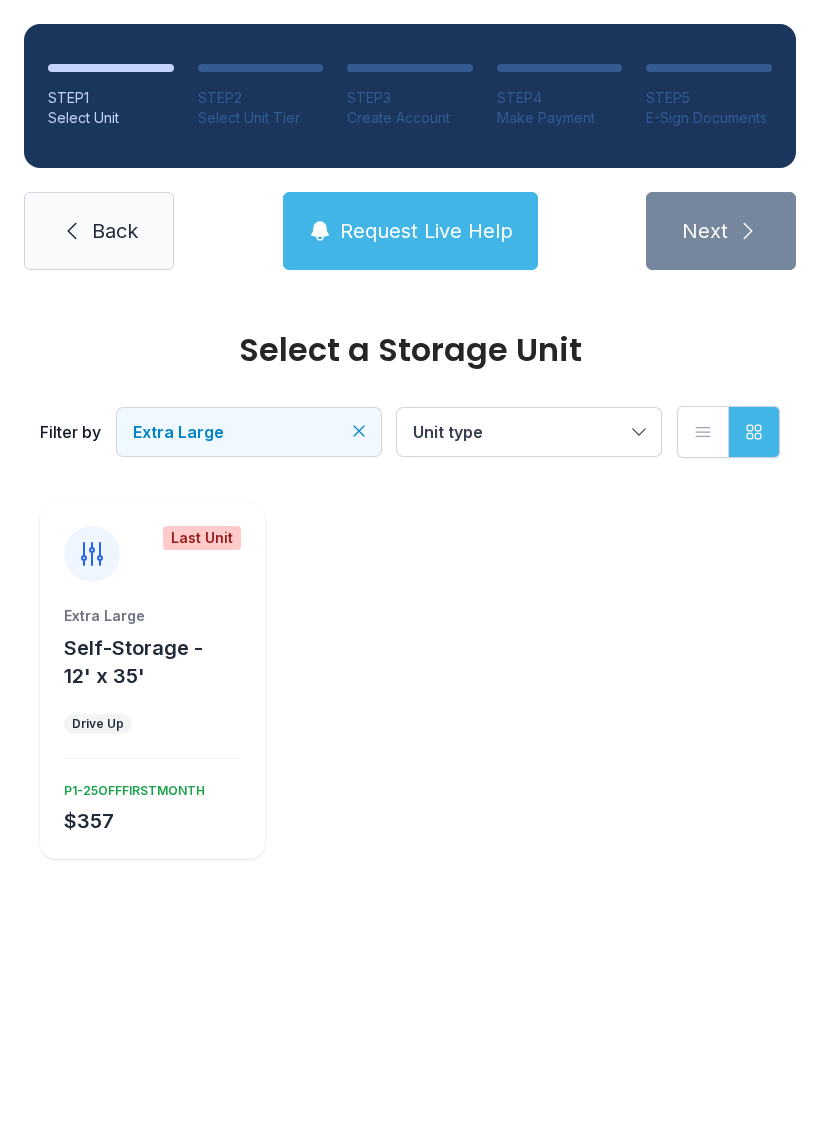 click on "$357 P1-25OFFFIRSTMONTH" at bounding box center (148, 805) 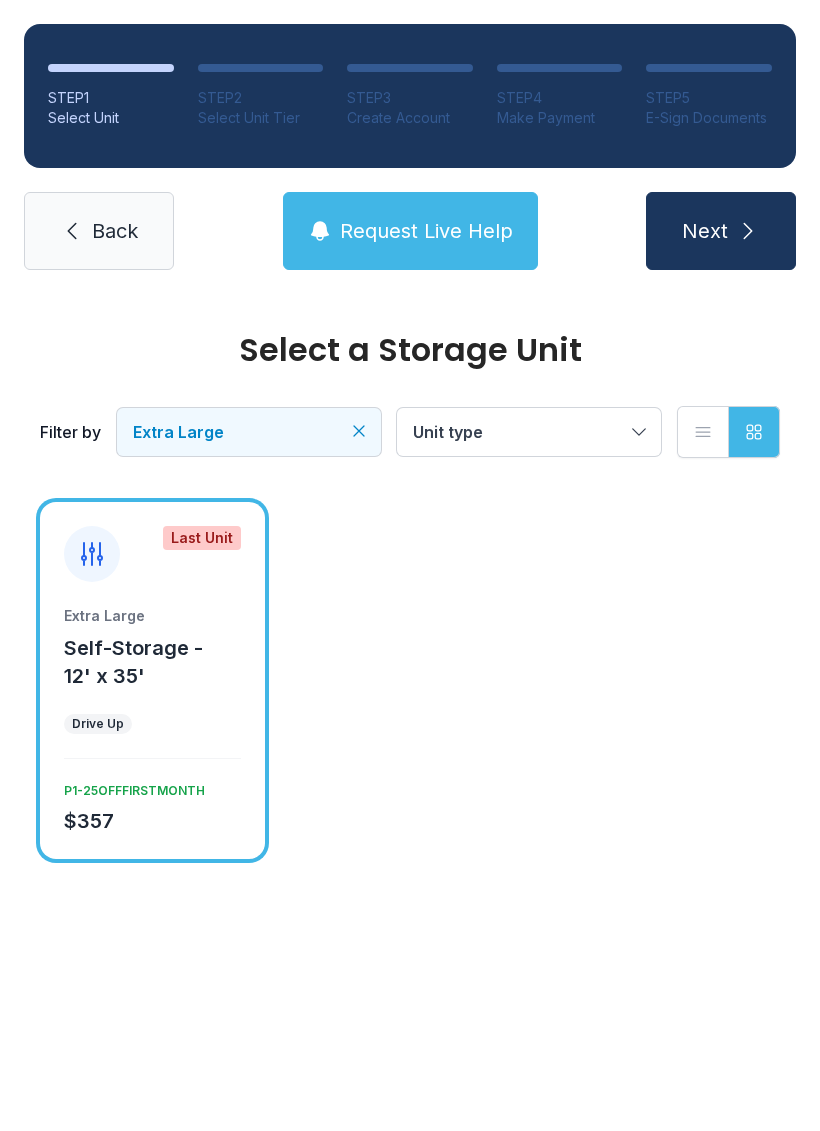 click on "Next" at bounding box center (721, 231) 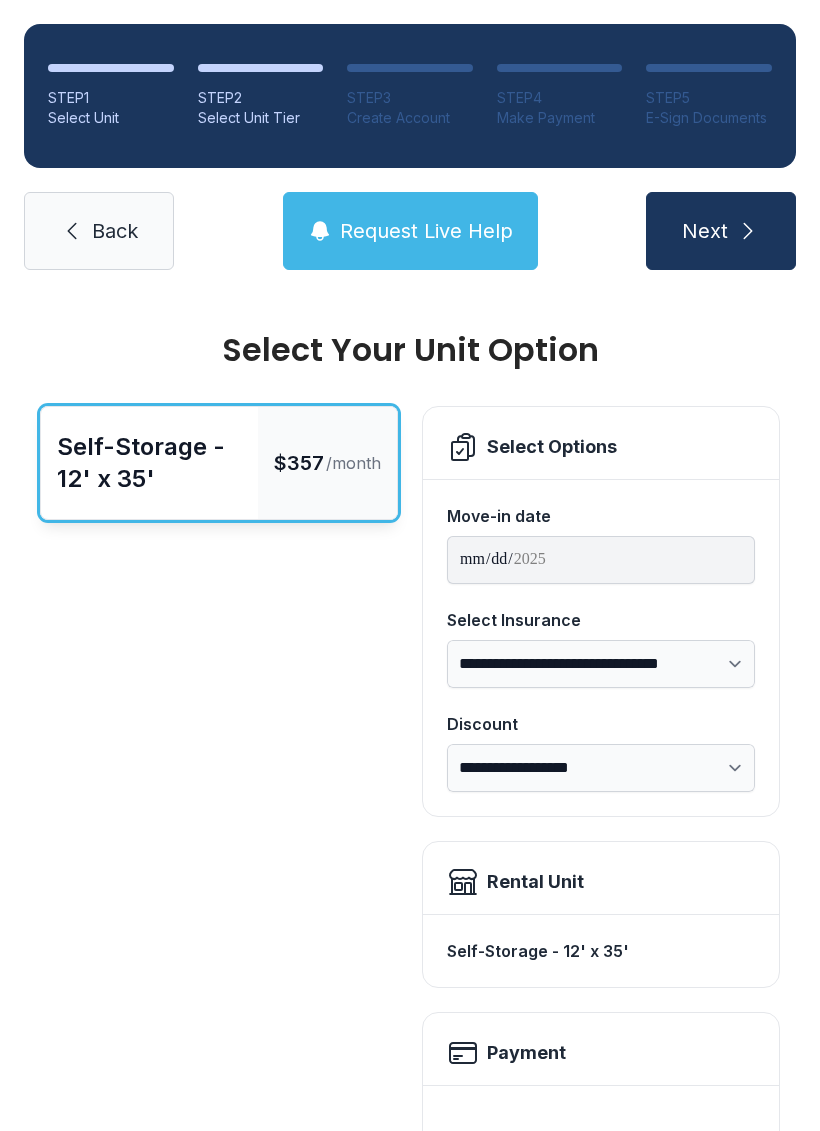 scroll, scrollTop: 0, scrollLeft: 0, axis: both 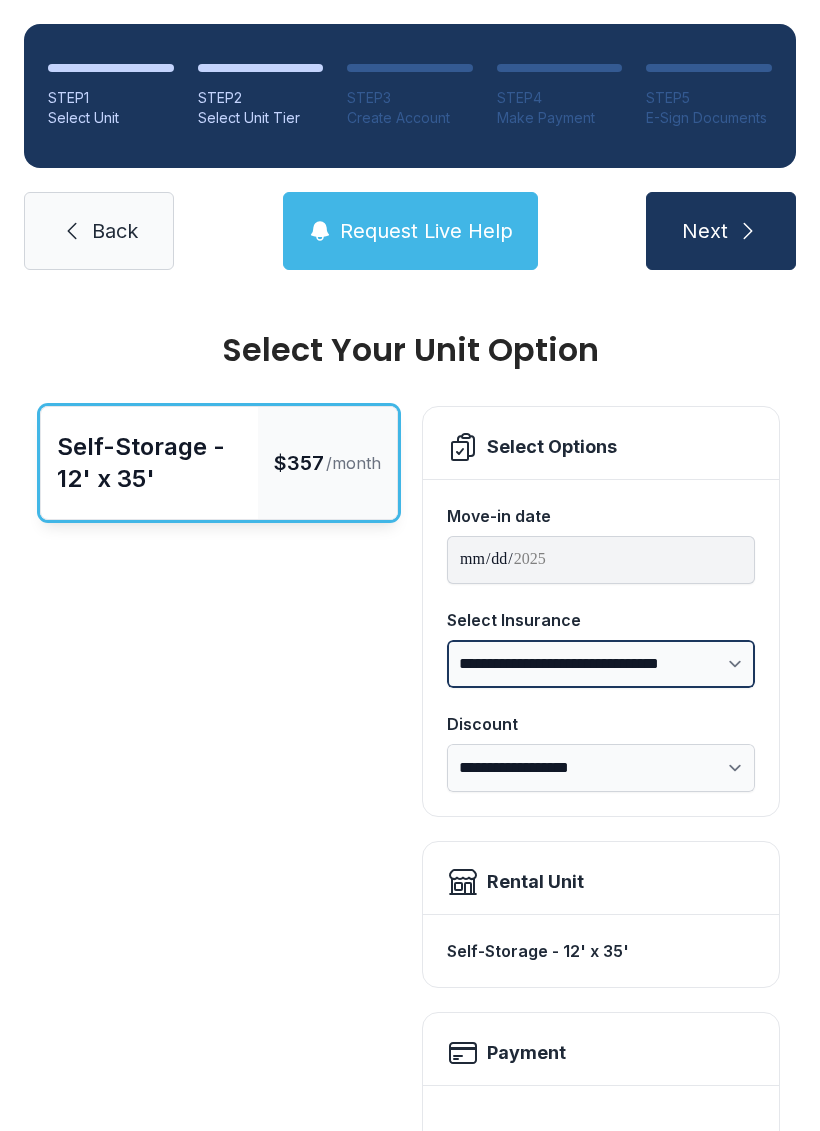 click on "**********" at bounding box center [601, 664] 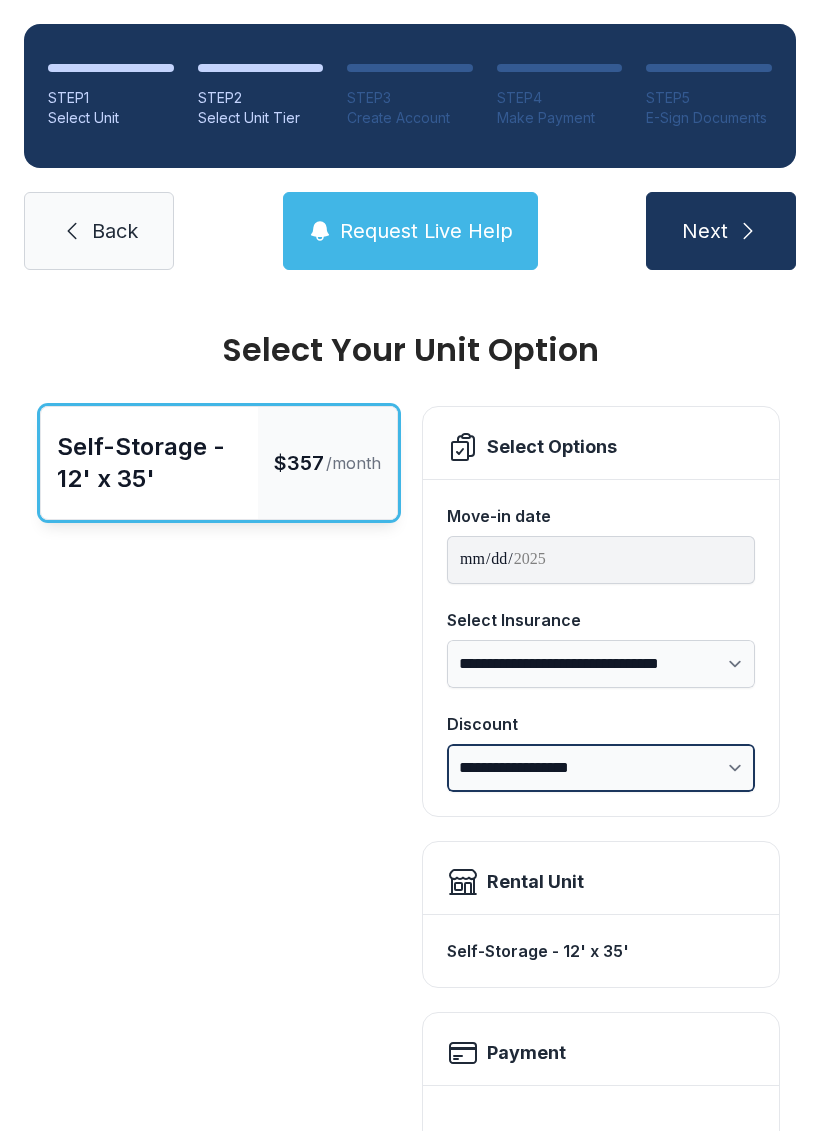 click on "**********" at bounding box center (601, 768) 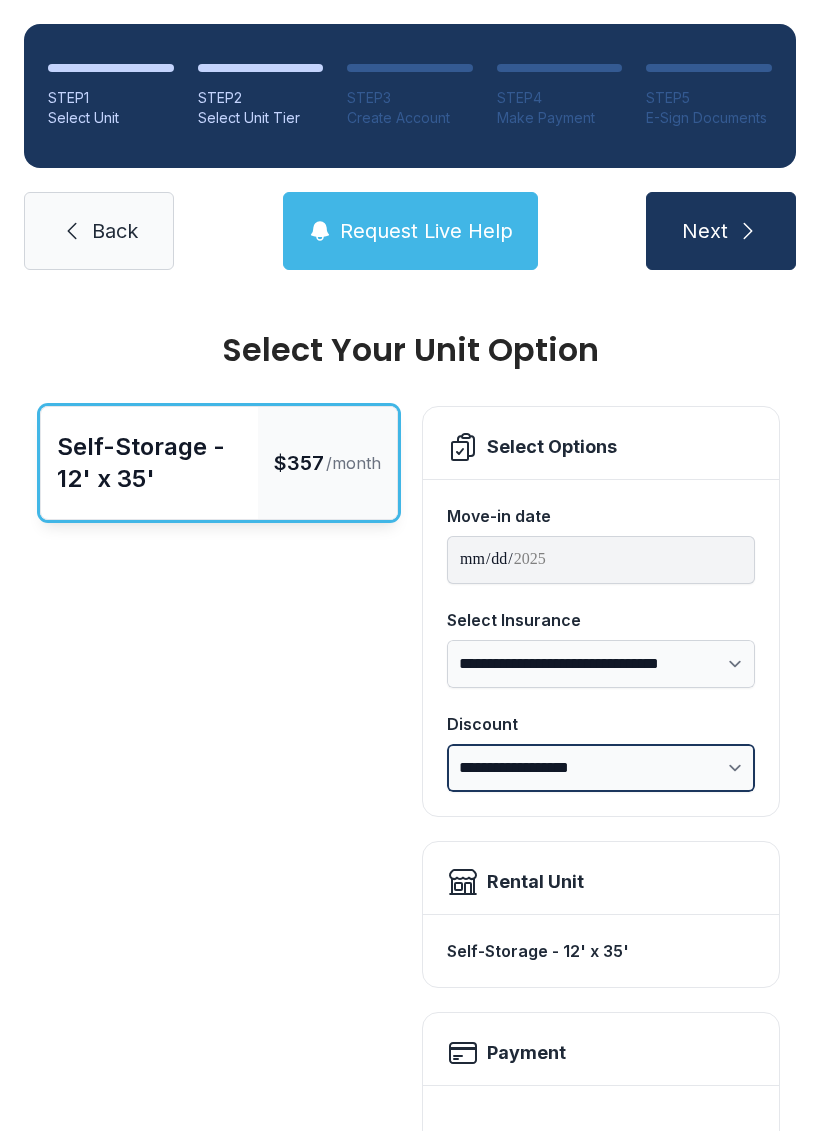 click on "**********" at bounding box center (601, 768) 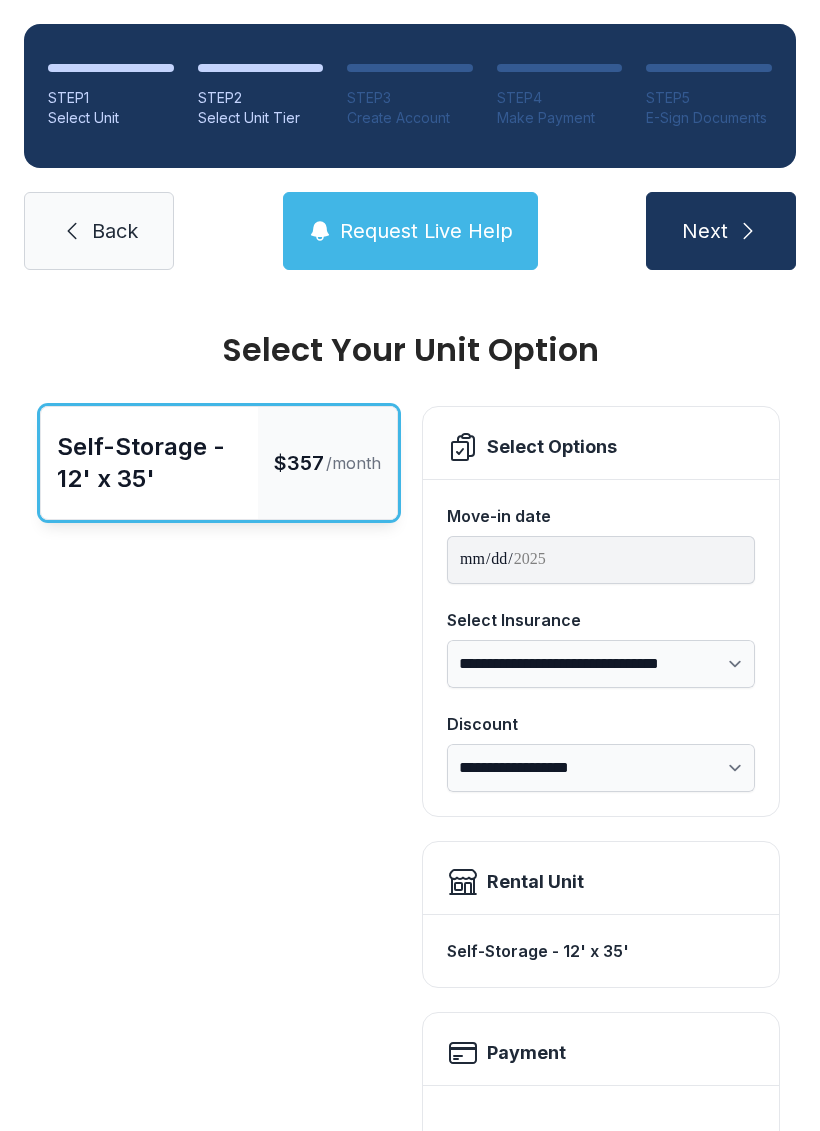 click 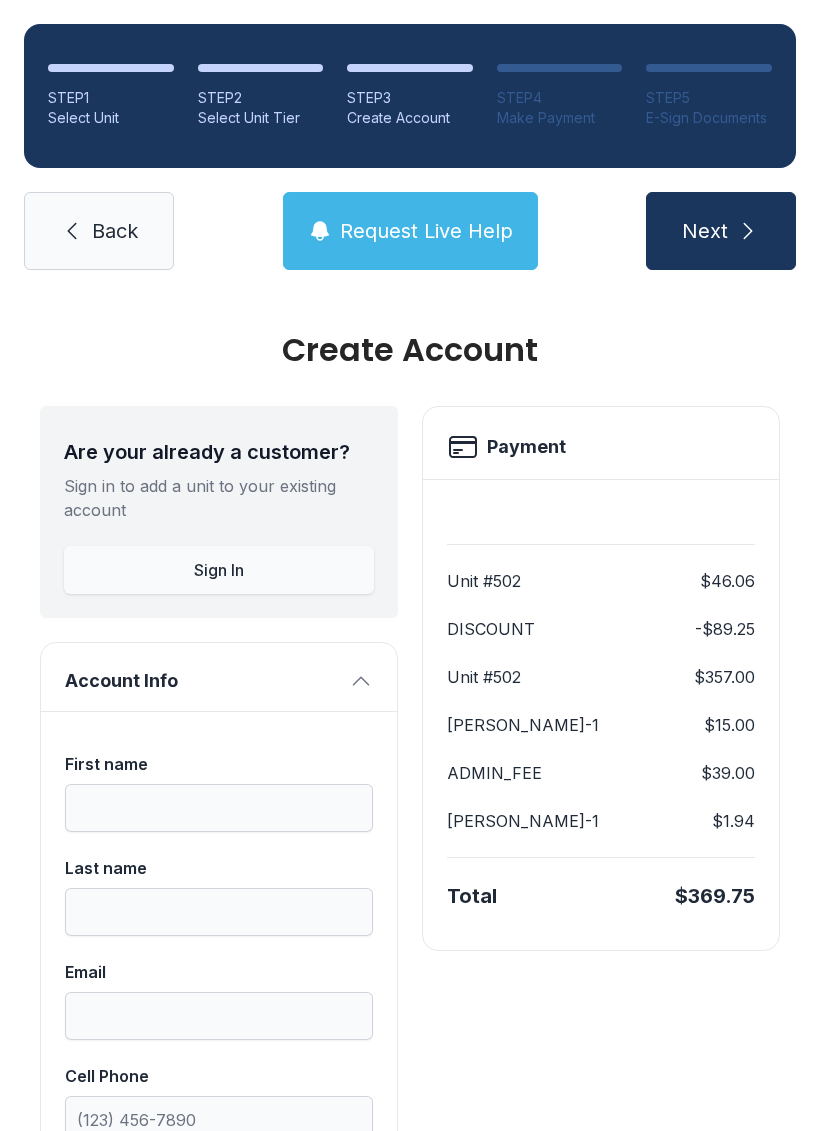 click on "Sign In" at bounding box center (219, 570) 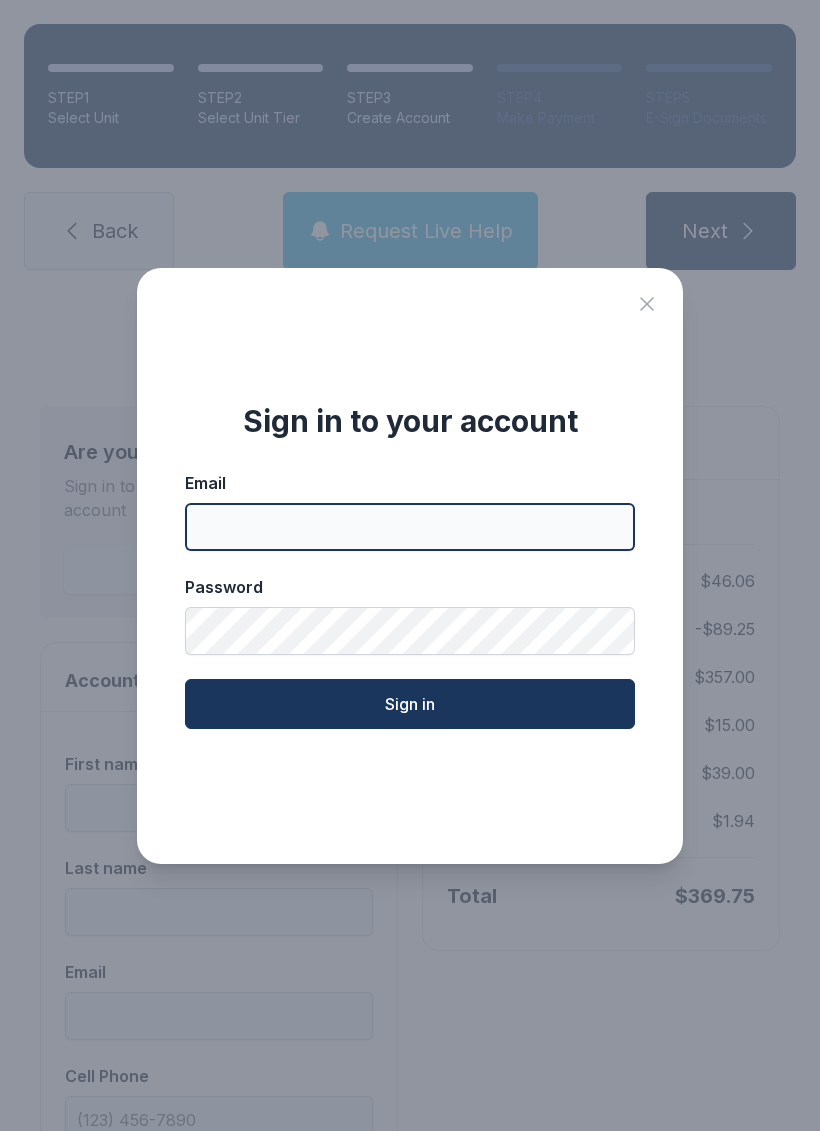 click on "Email" at bounding box center (410, 527) 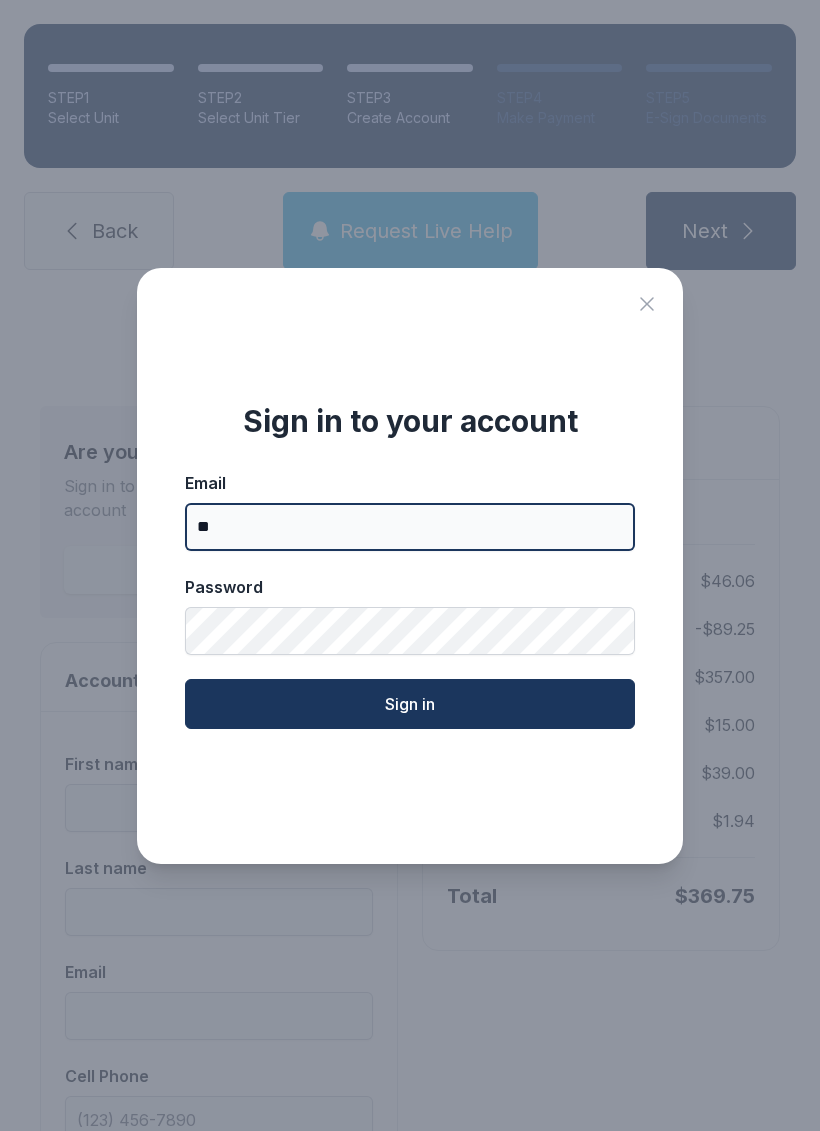 type on "*" 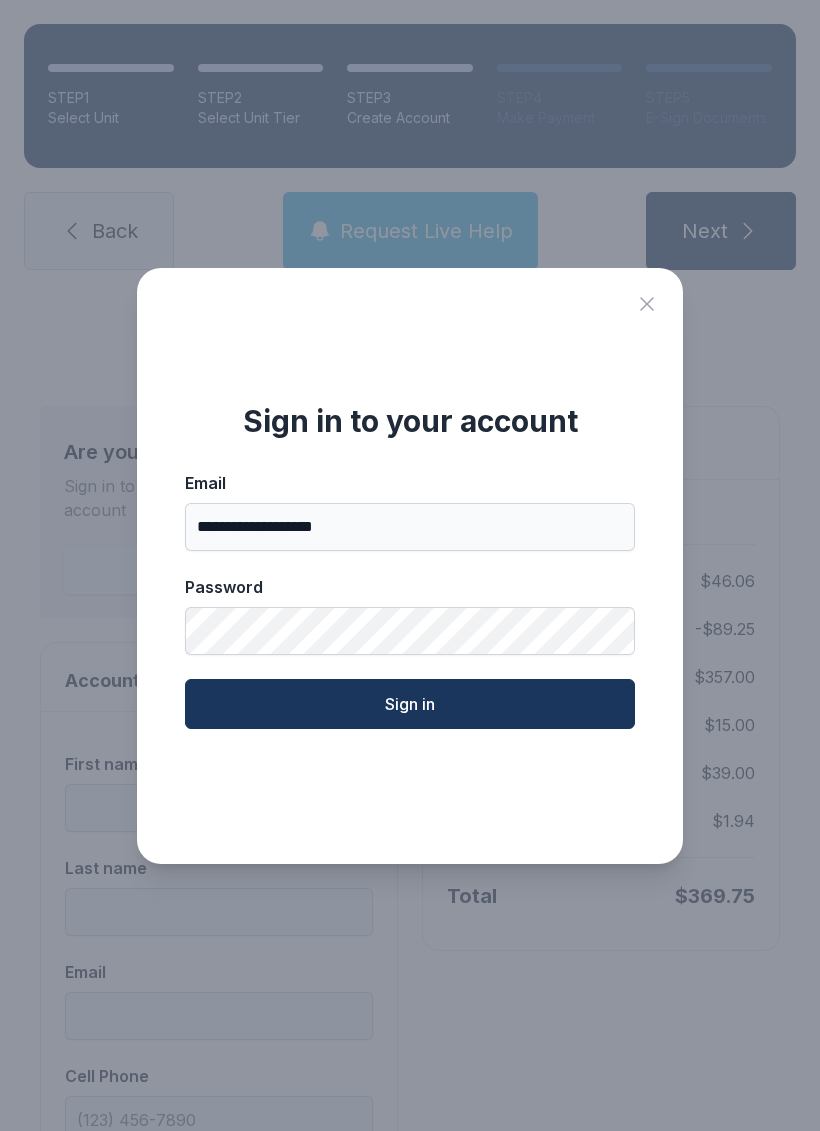 click on "Sign in" 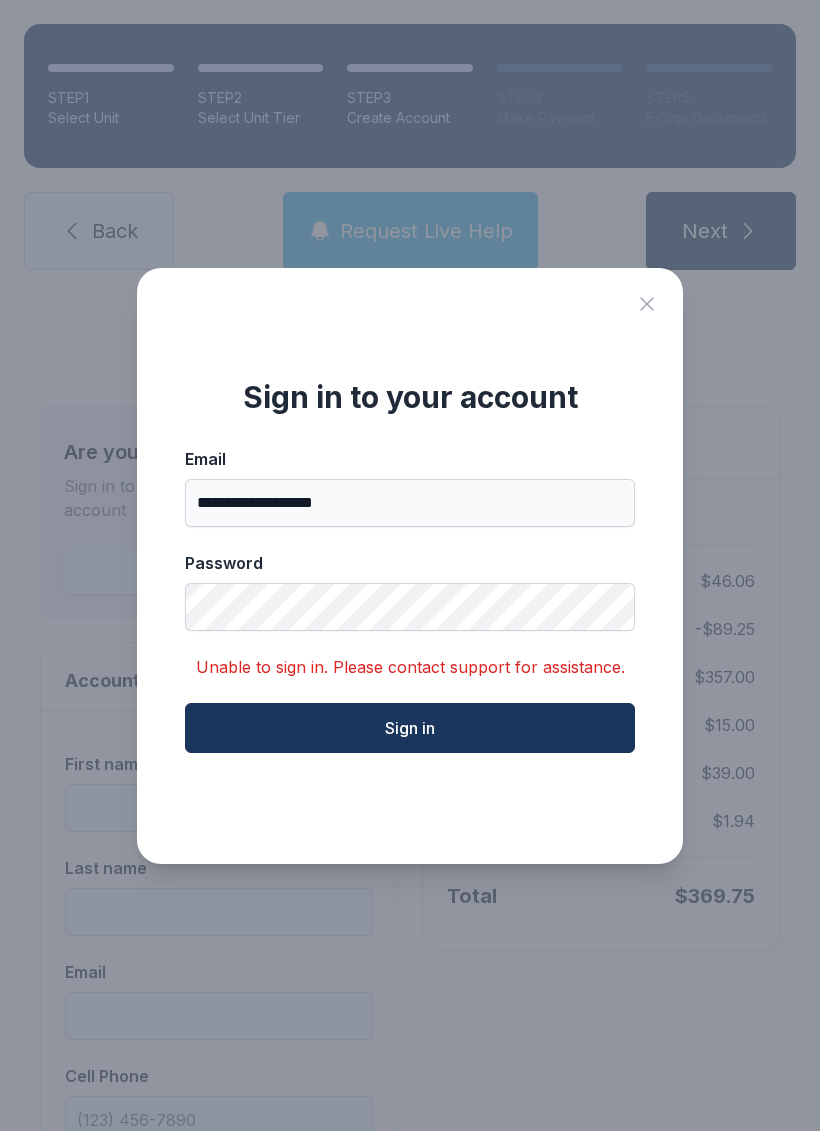 click on "Sign in" at bounding box center (410, 728) 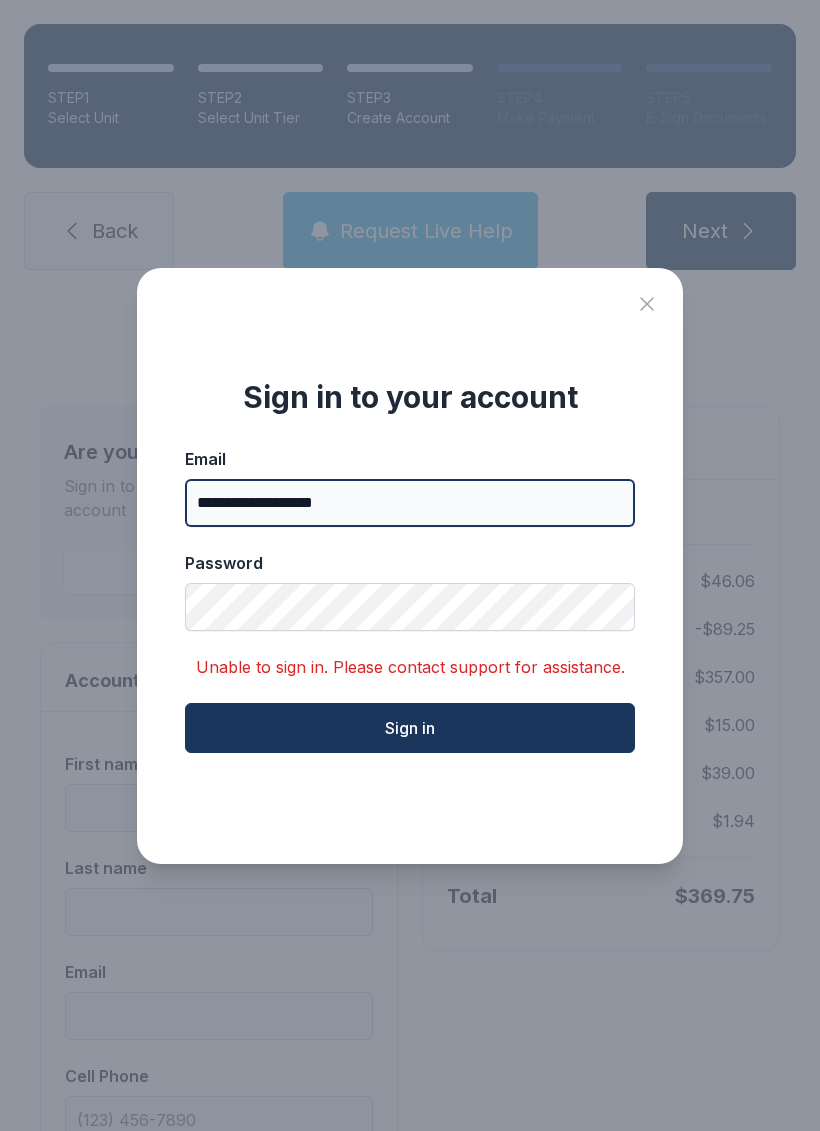 click on "**********" at bounding box center (410, 503) 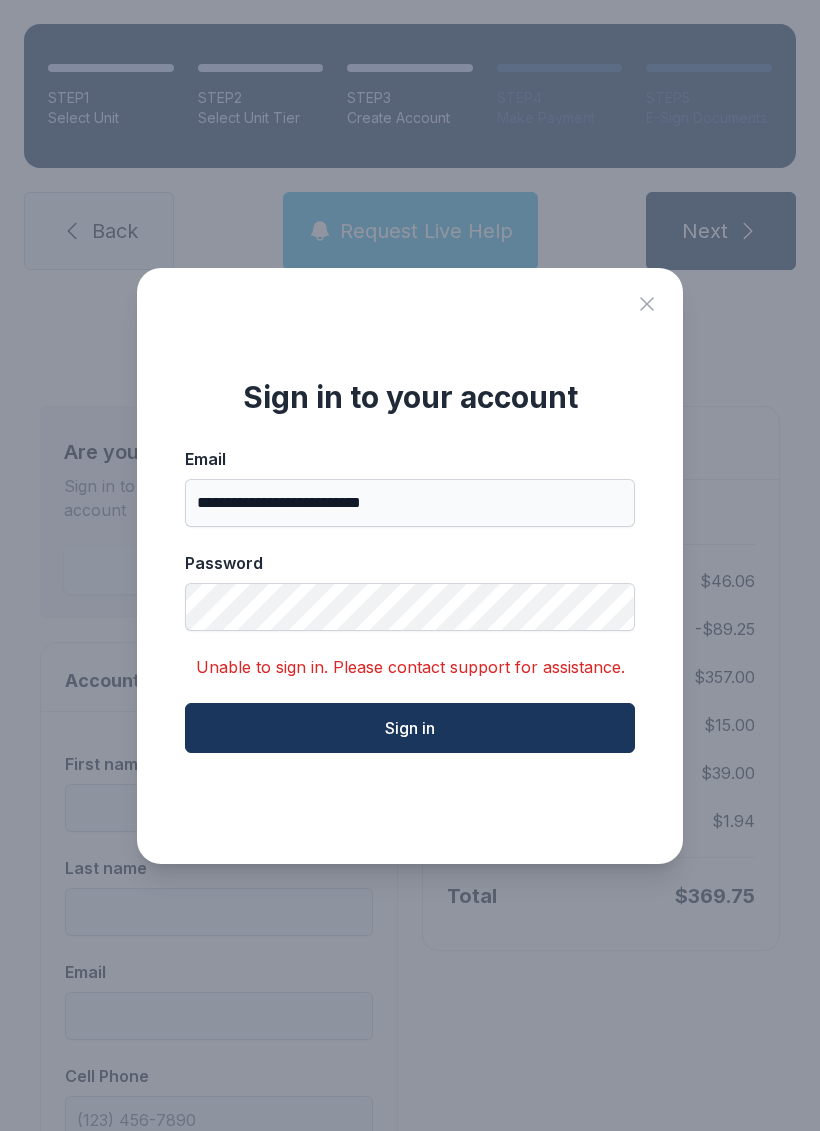 click on "Sign in" at bounding box center [410, 728] 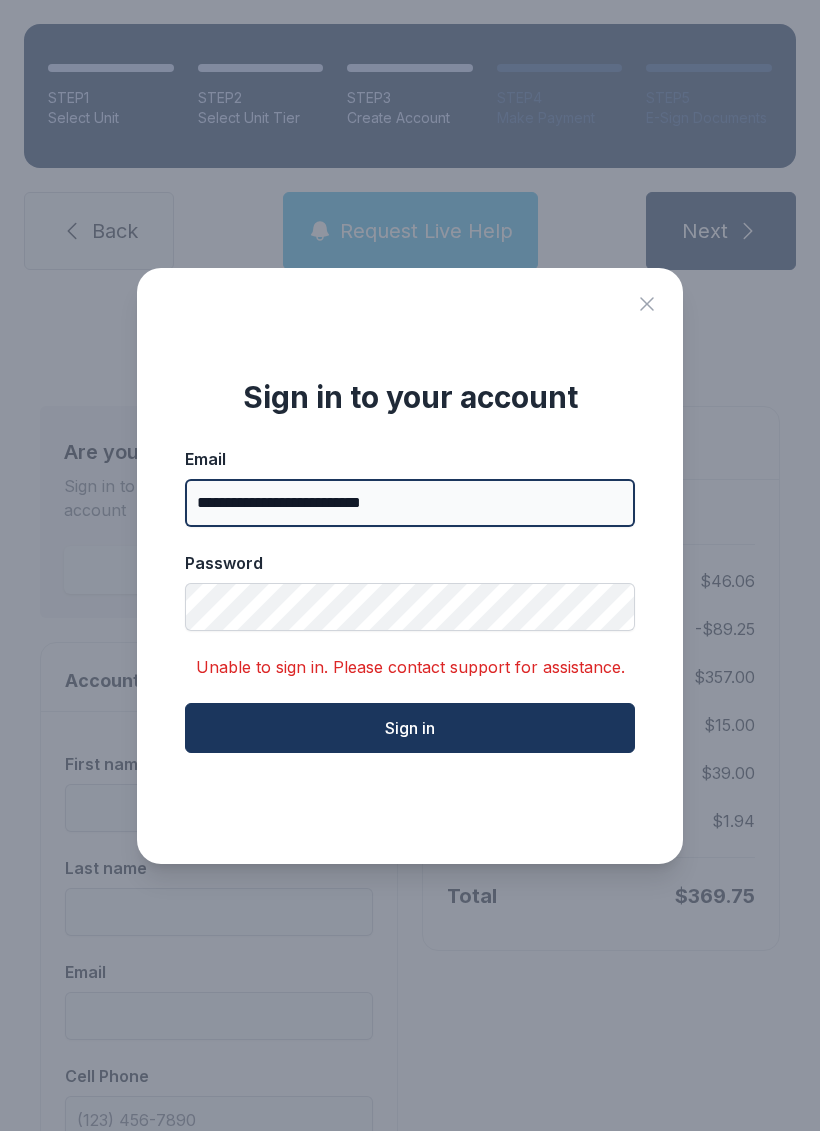 click on "**********" at bounding box center (410, 503) 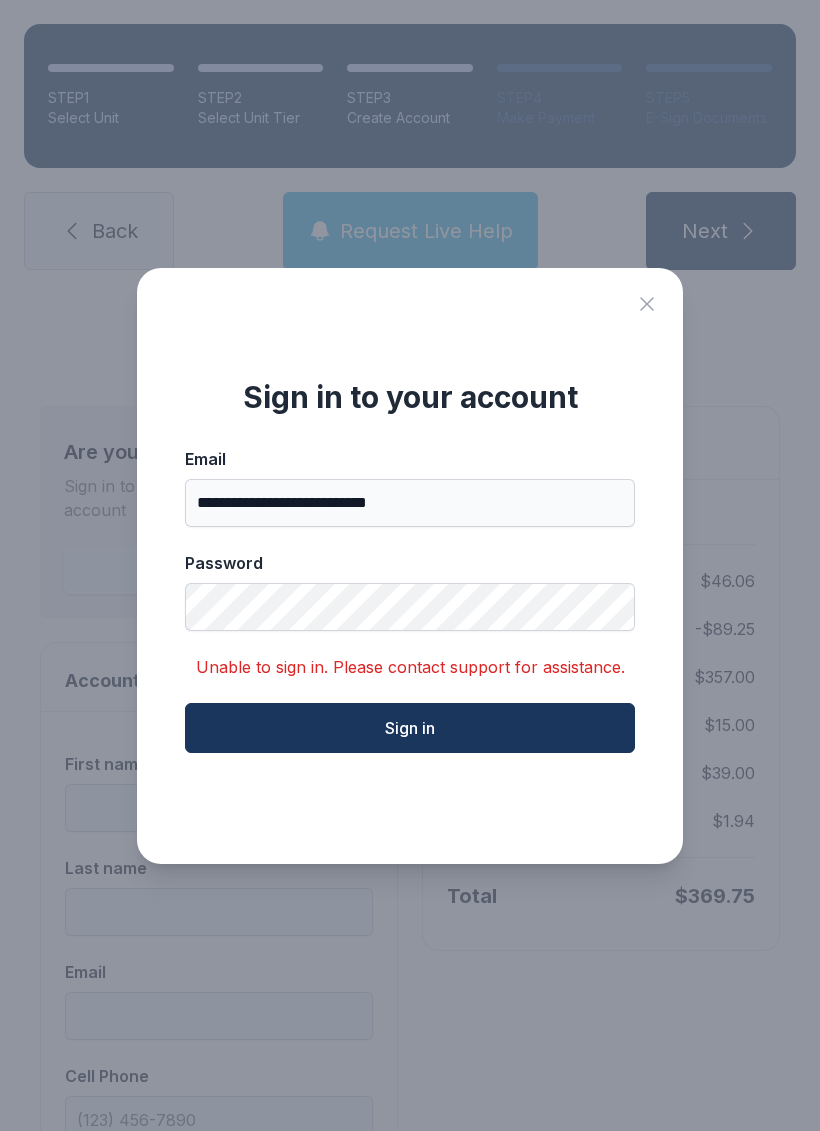 click on "**********" at bounding box center [410, 600] 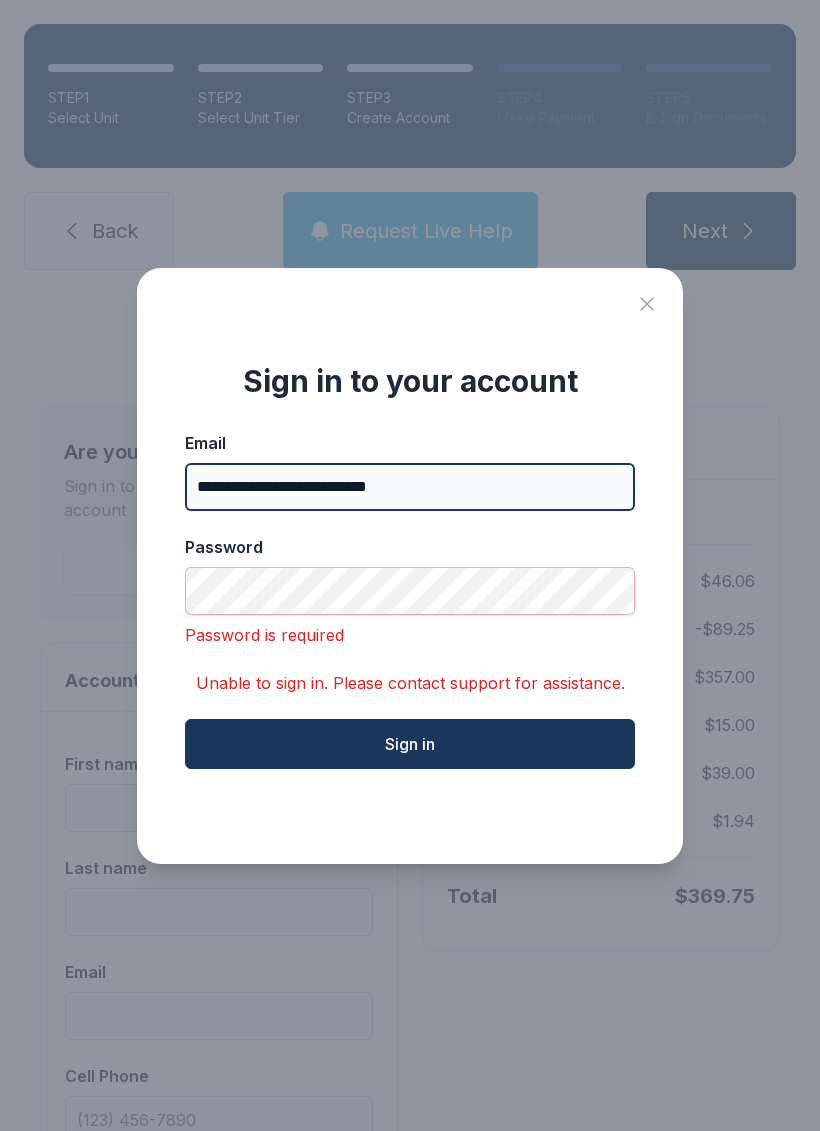 click on "**********" at bounding box center [410, 487] 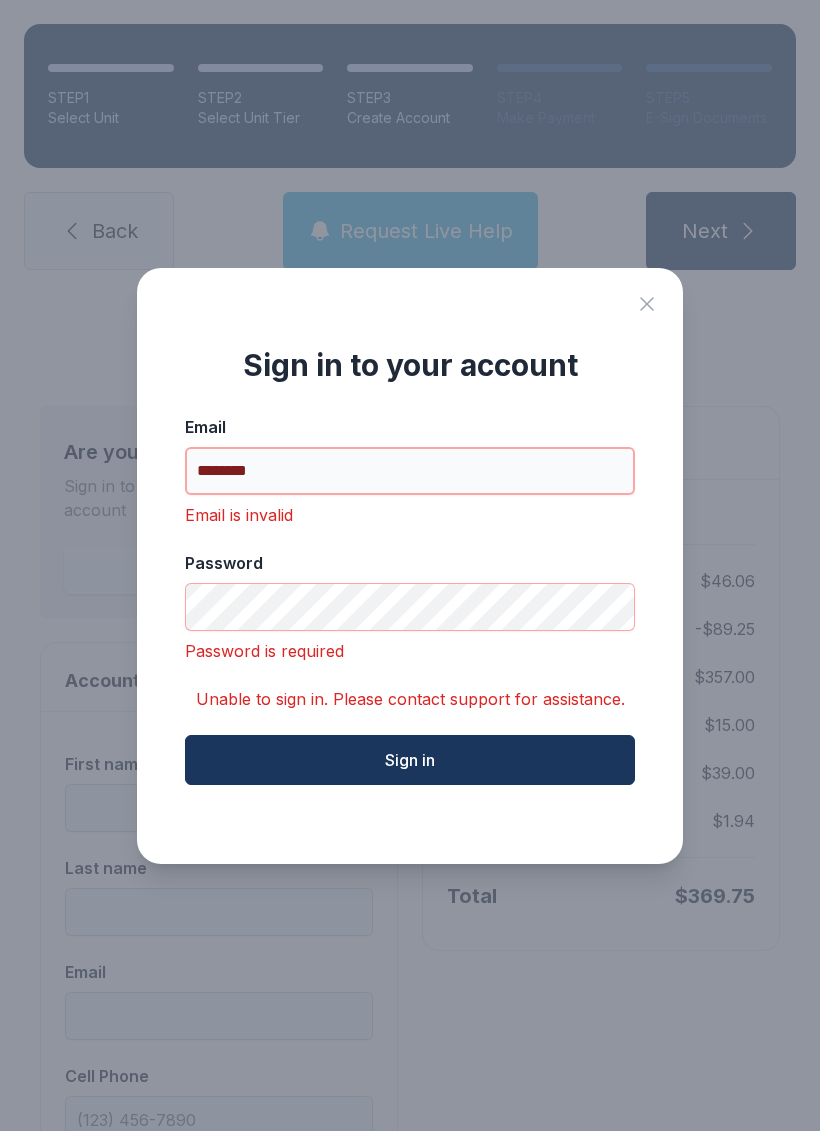 type on "*******" 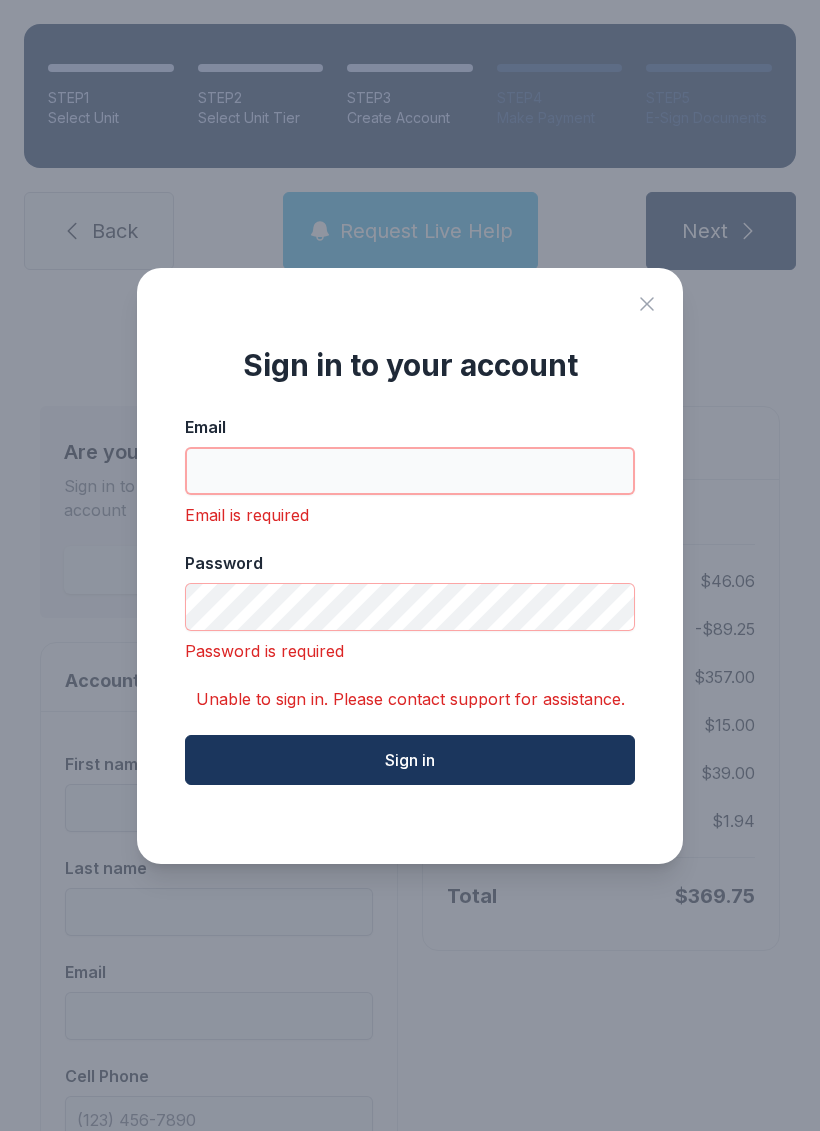 type 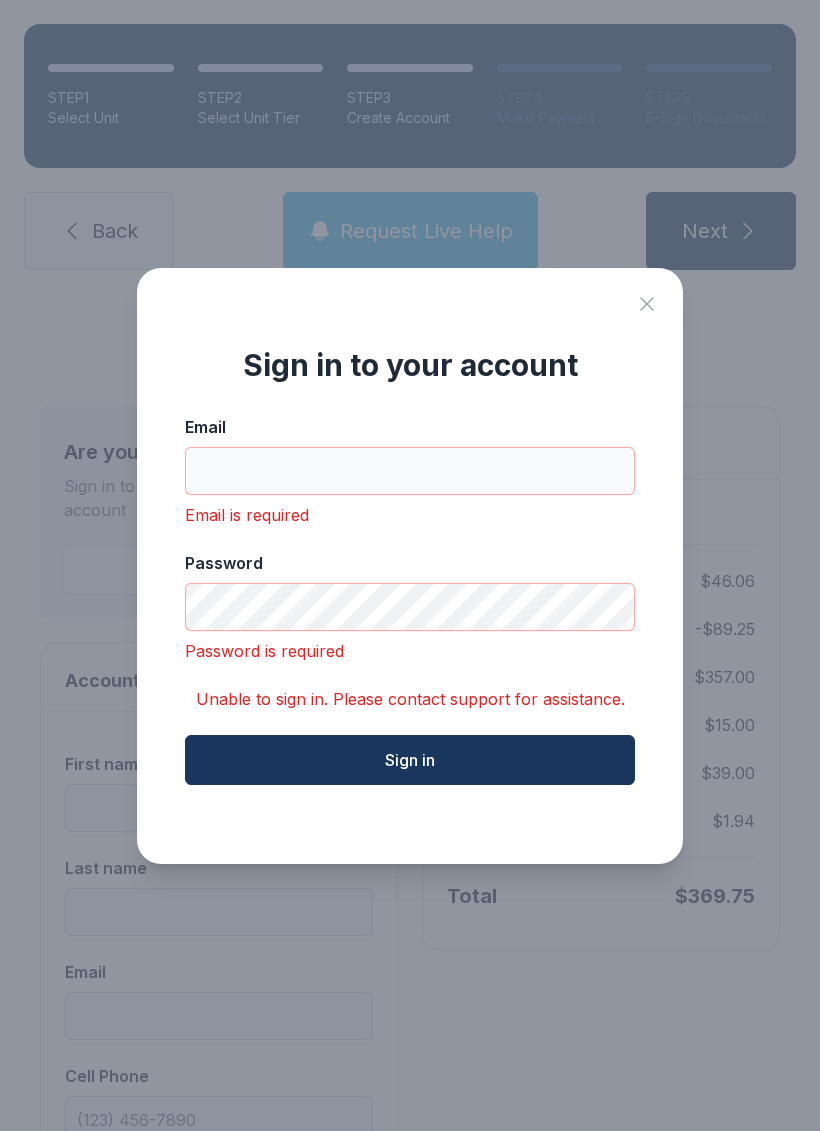 click 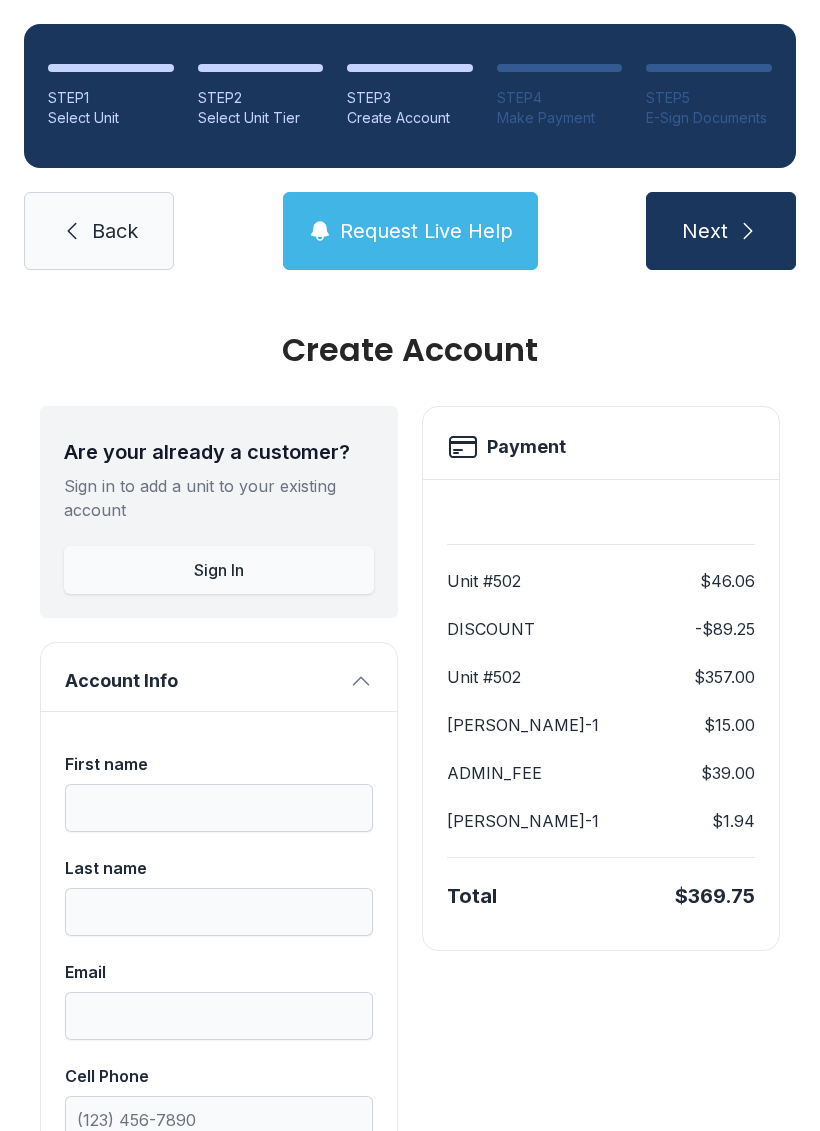 click 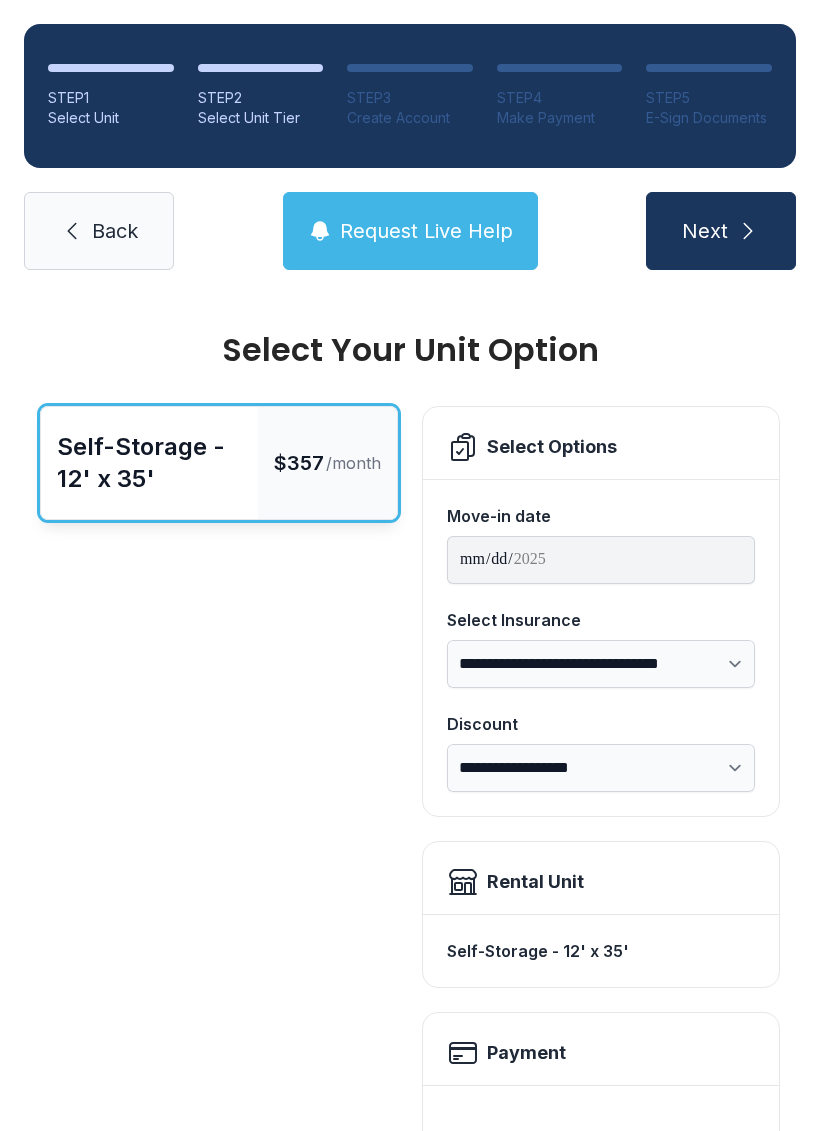 click on "Back" at bounding box center (115, 231) 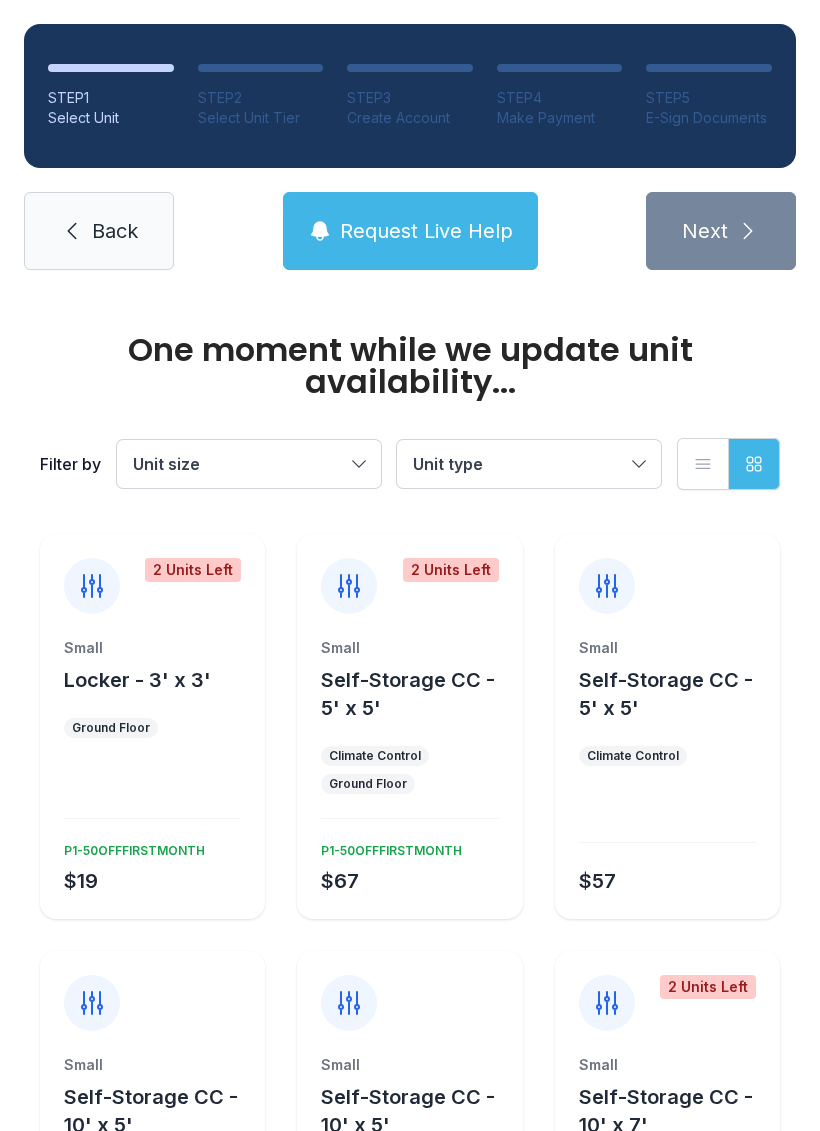 click on "Back" at bounding box center (115, 231) 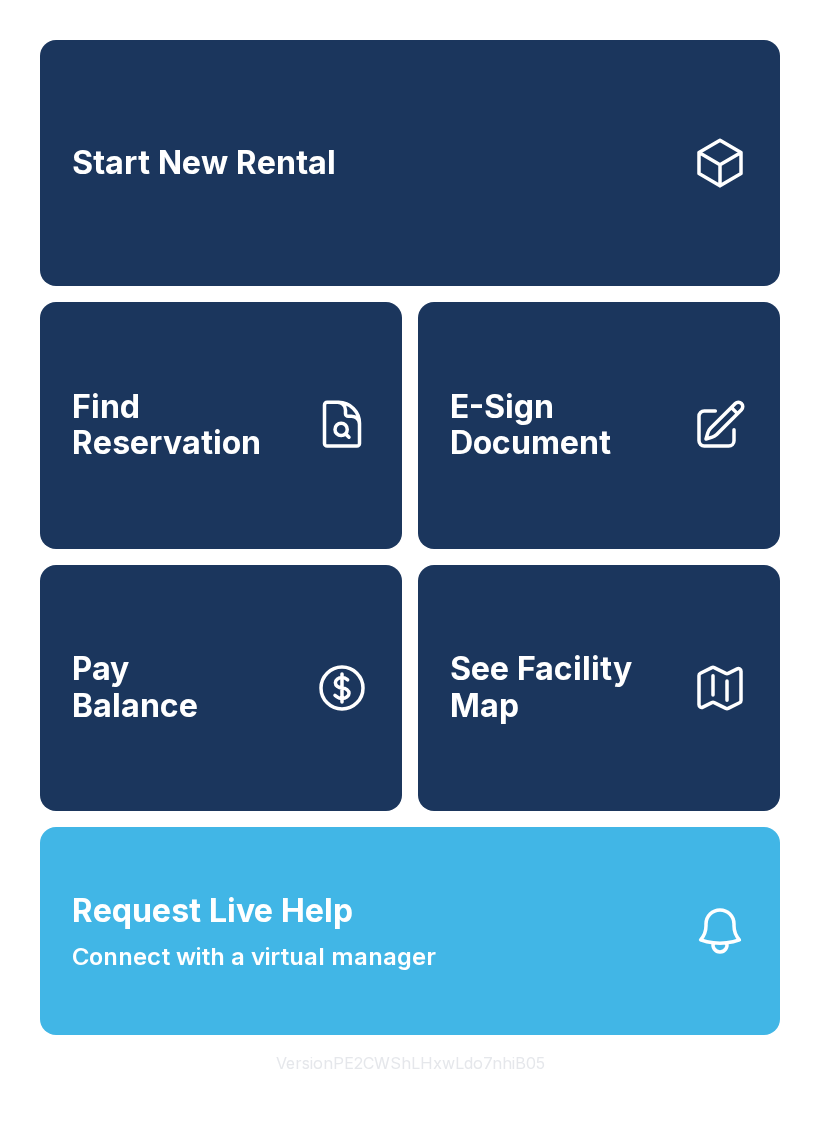 click on "Start New Rental" at bounding box center (410, 163) 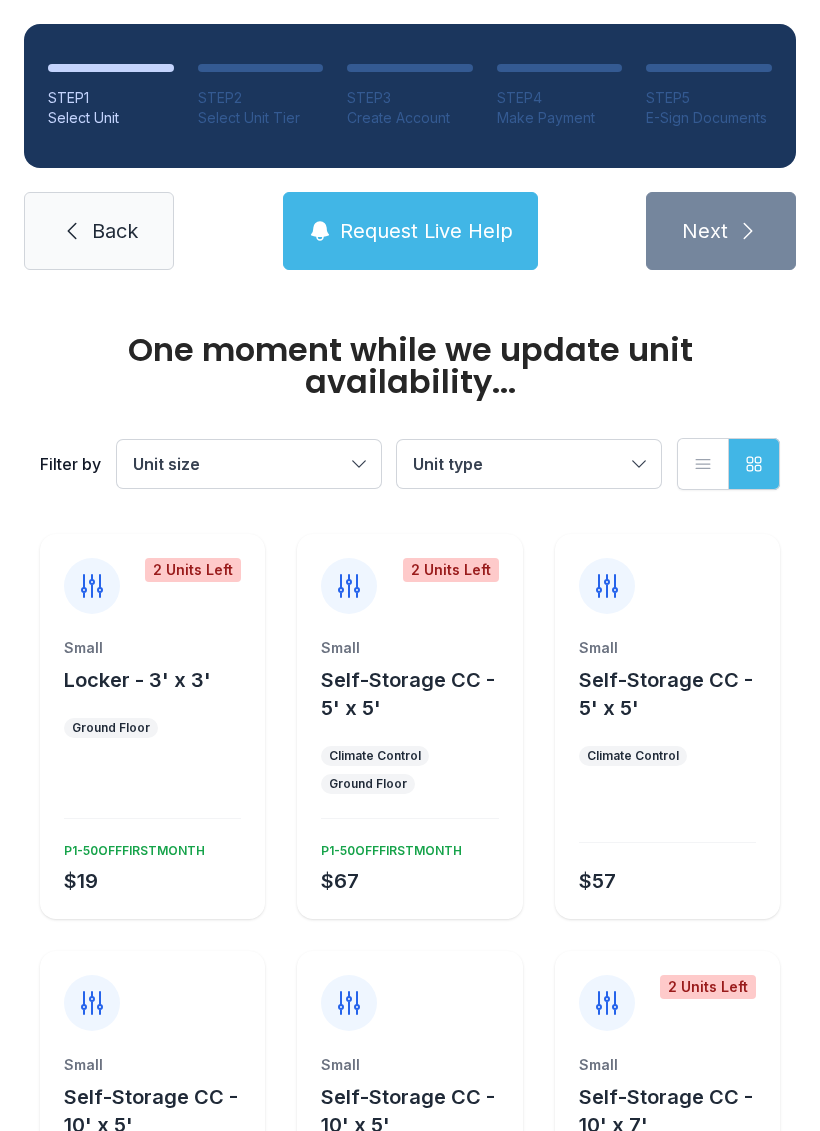 click on "Back" at bounding box center [115, 231] 